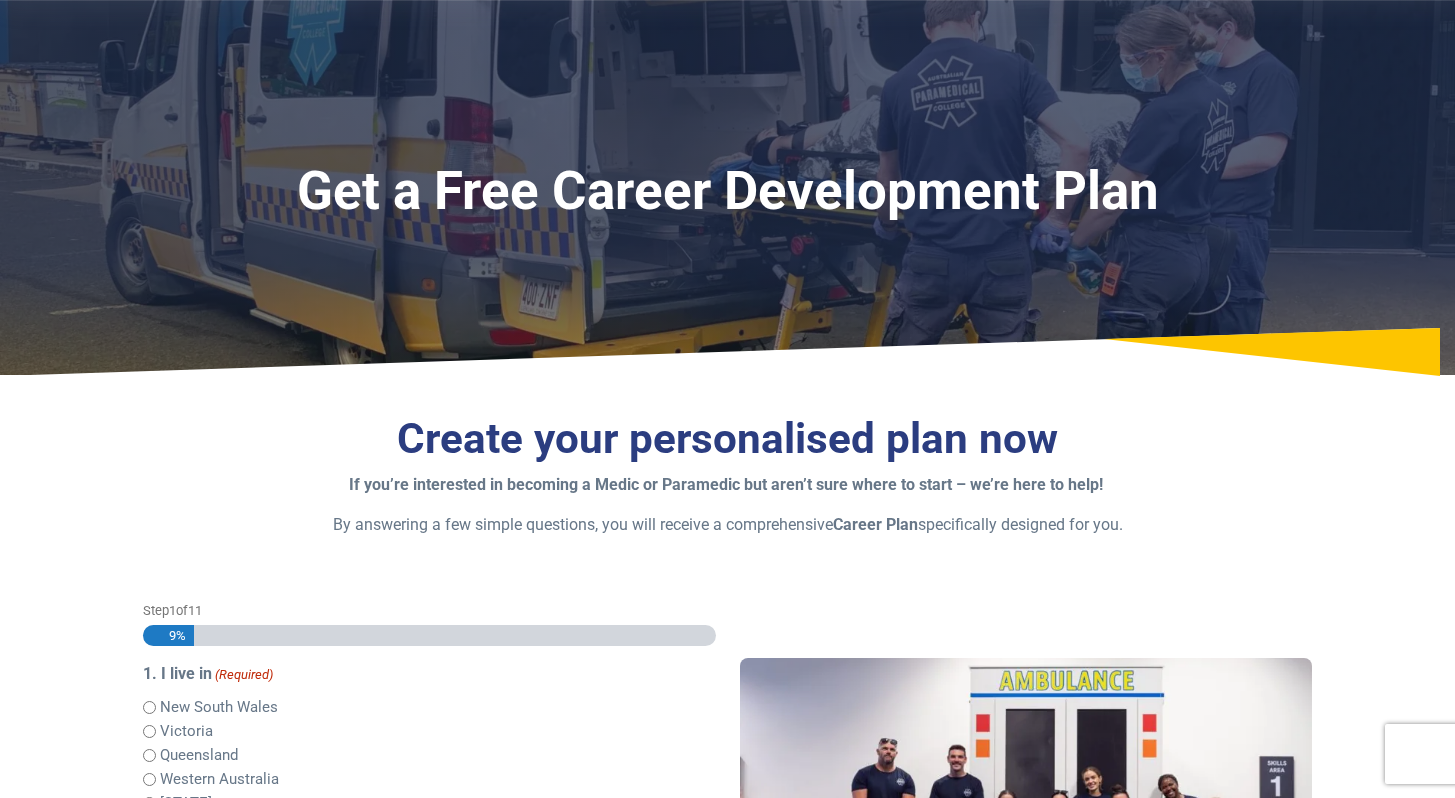 scroll, scrollTop: 499, scrollLeft: 0, axis: vertical 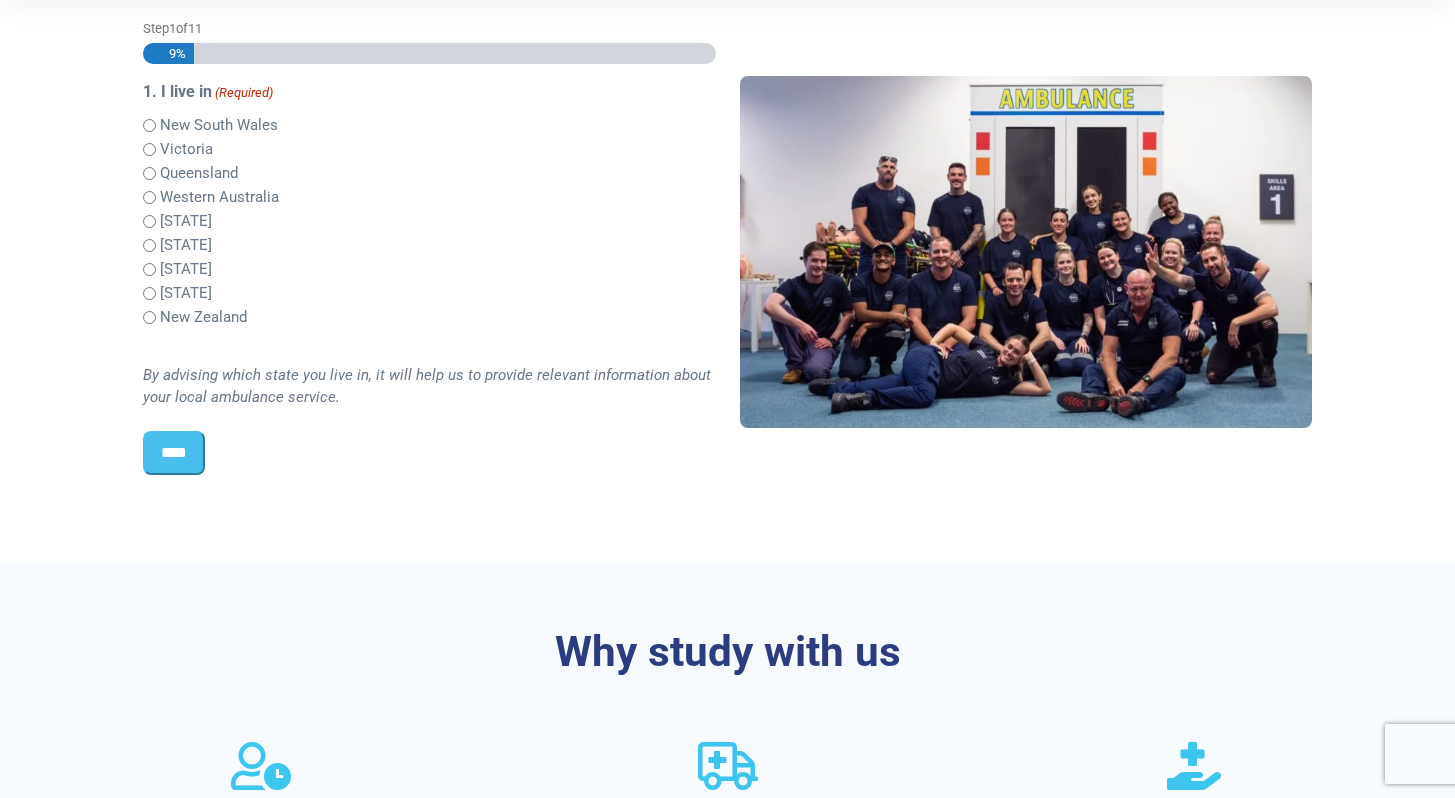 click on "****" at bounding box center [174, 453] 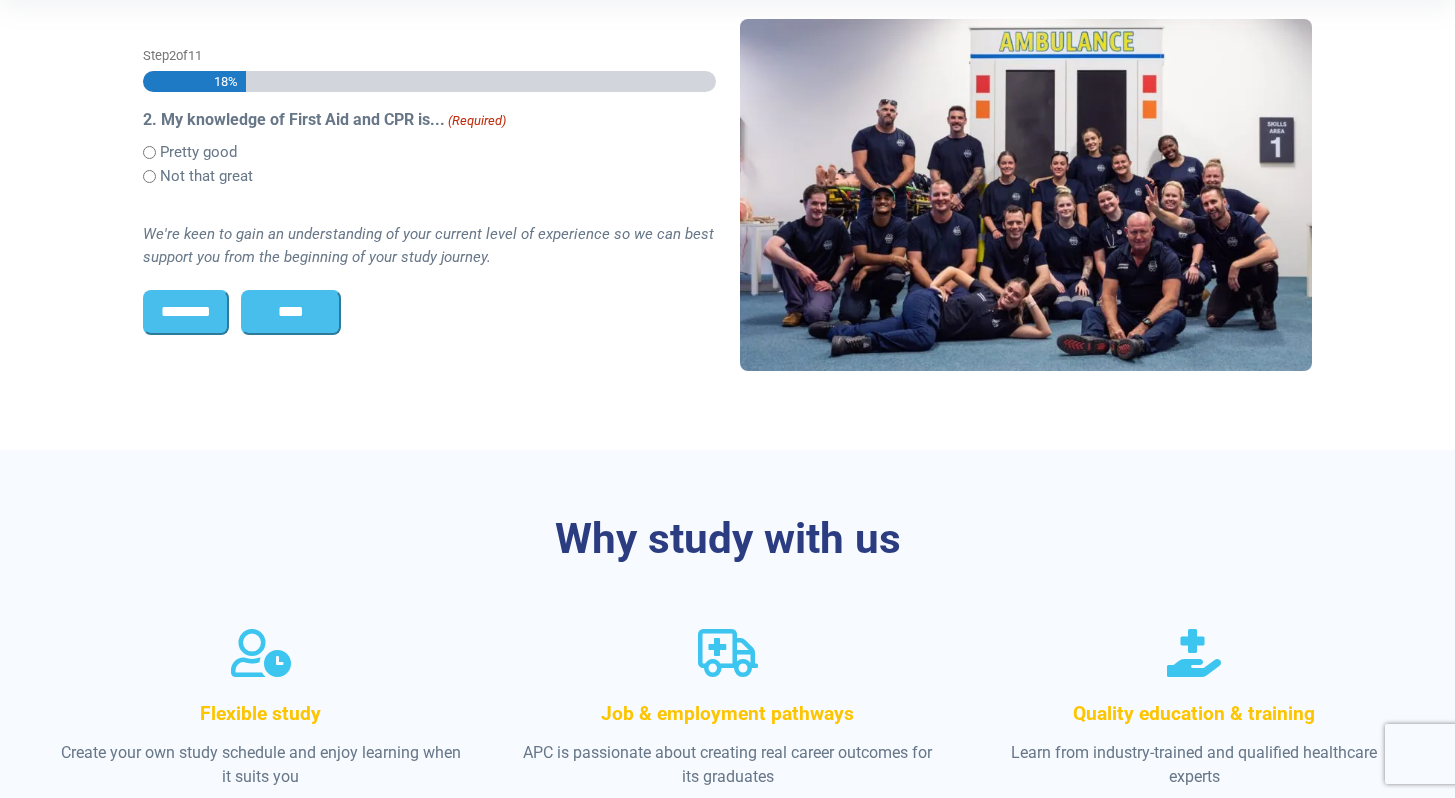 scroll, scrollTop: 528, scrollLeft: 0, axis: vertical 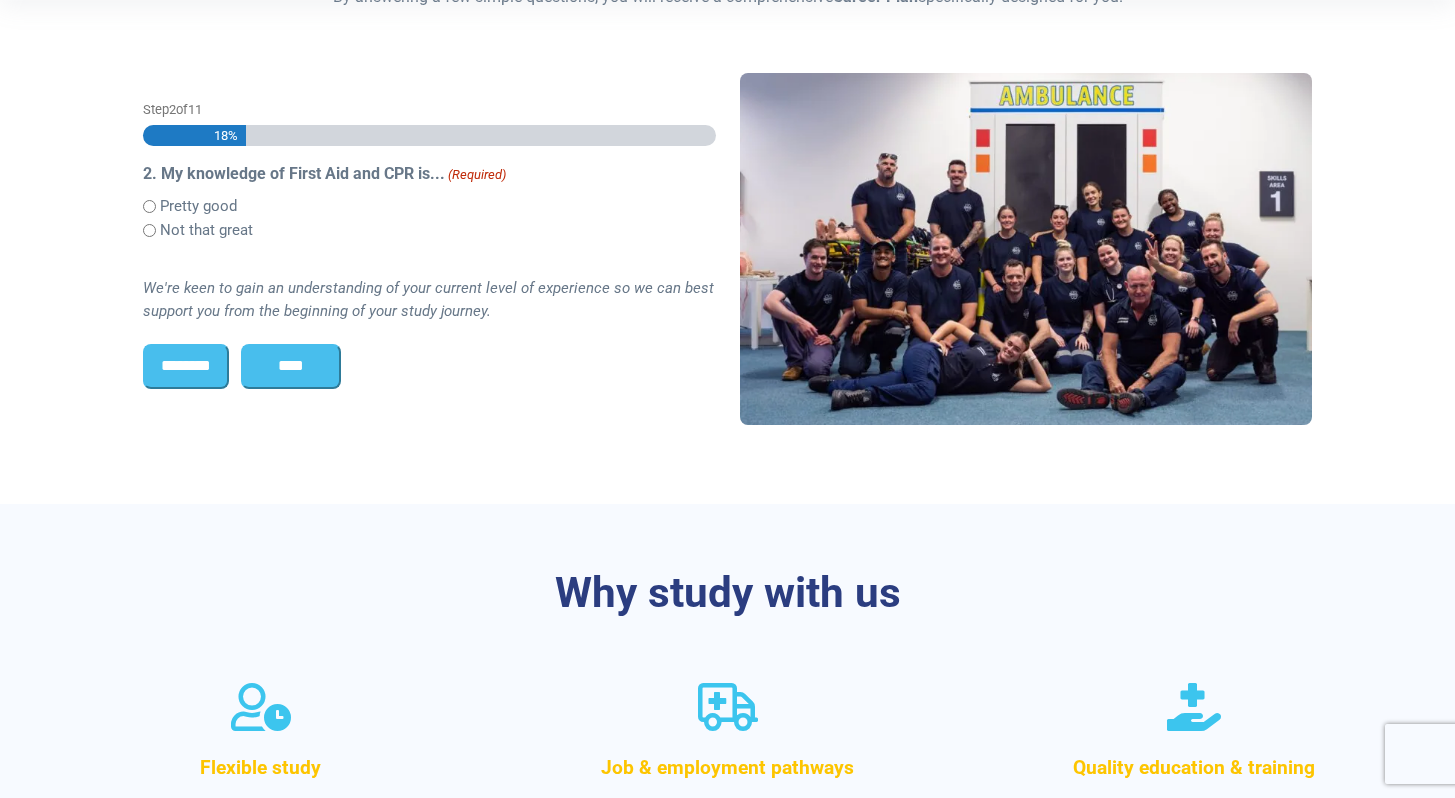 click on "Pretty good" at bounding box center (198, 206) 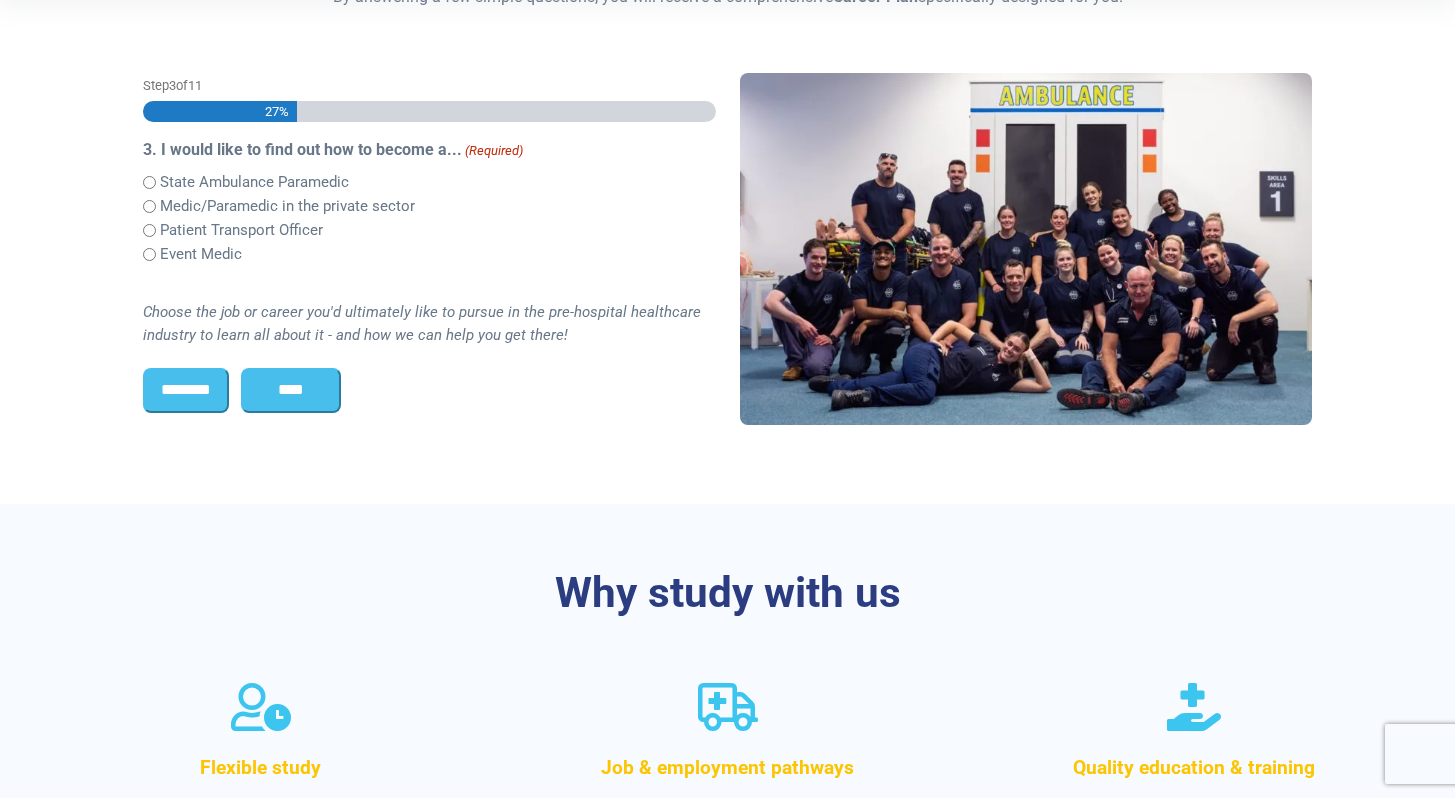 scroll, scrollTop: 503, scrollLeft: 0, axis: vertical 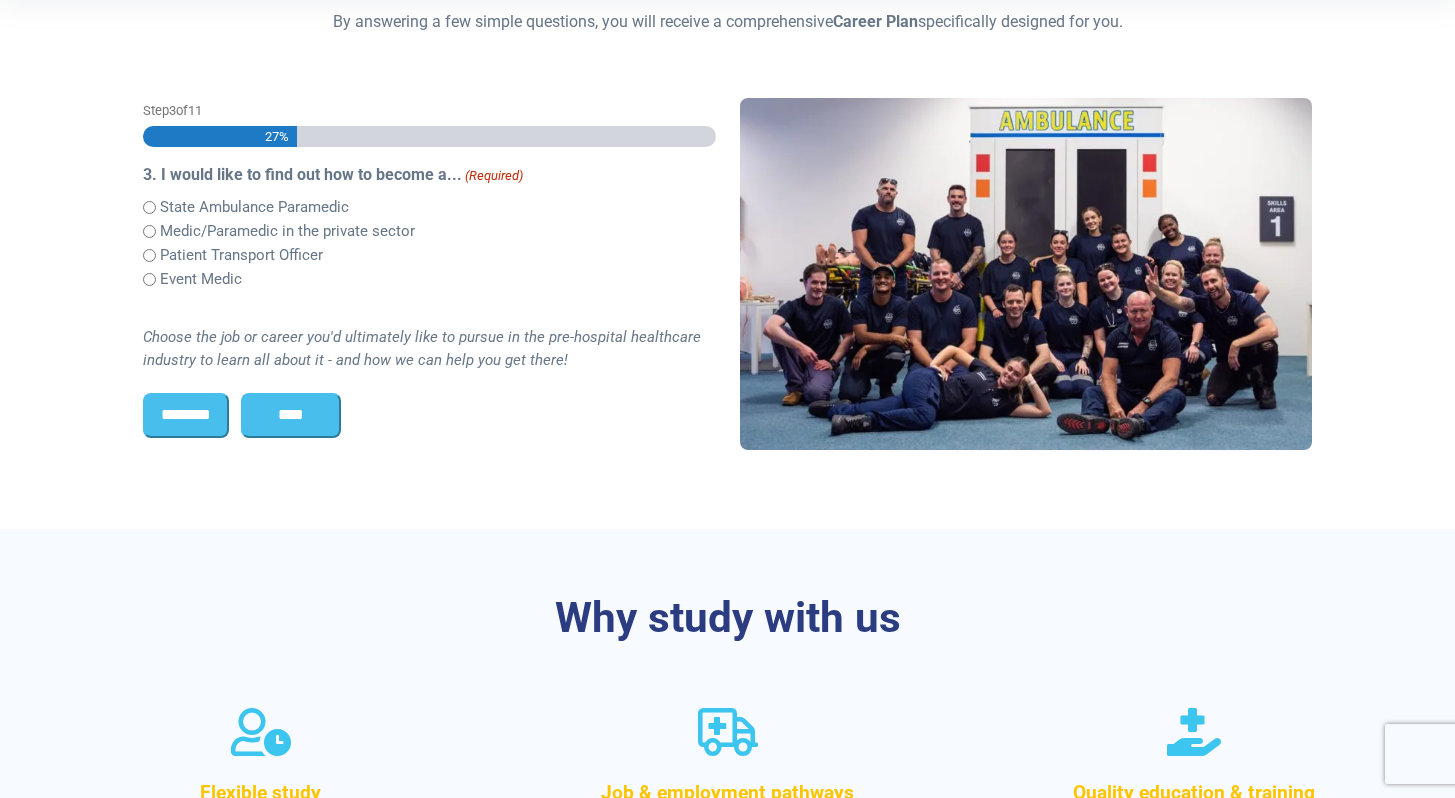 click on "State Ambulance Paramedic" at bounding box center [254, 207] 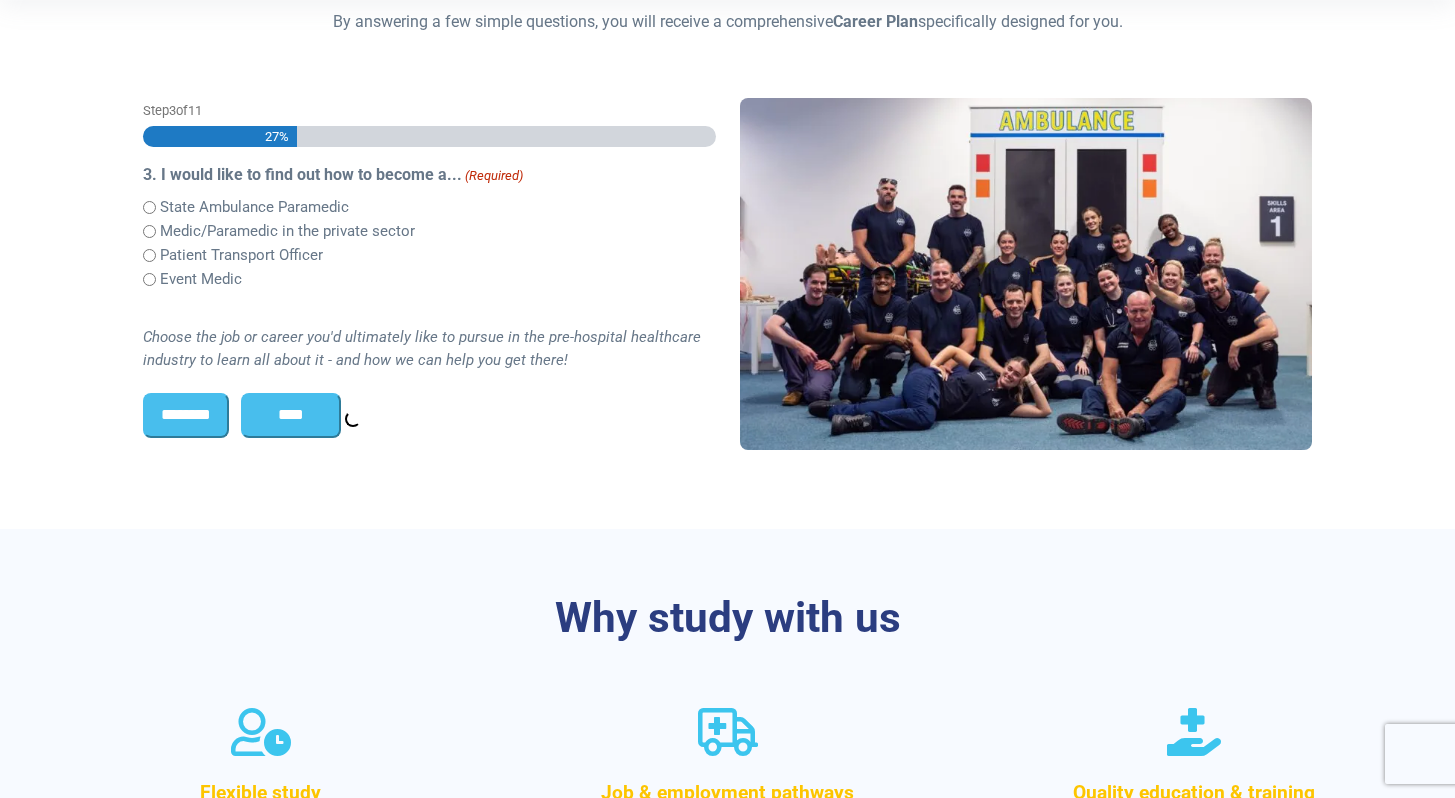 scroll, scrollTop: 515, scrollLeft: 0, axis: vertical 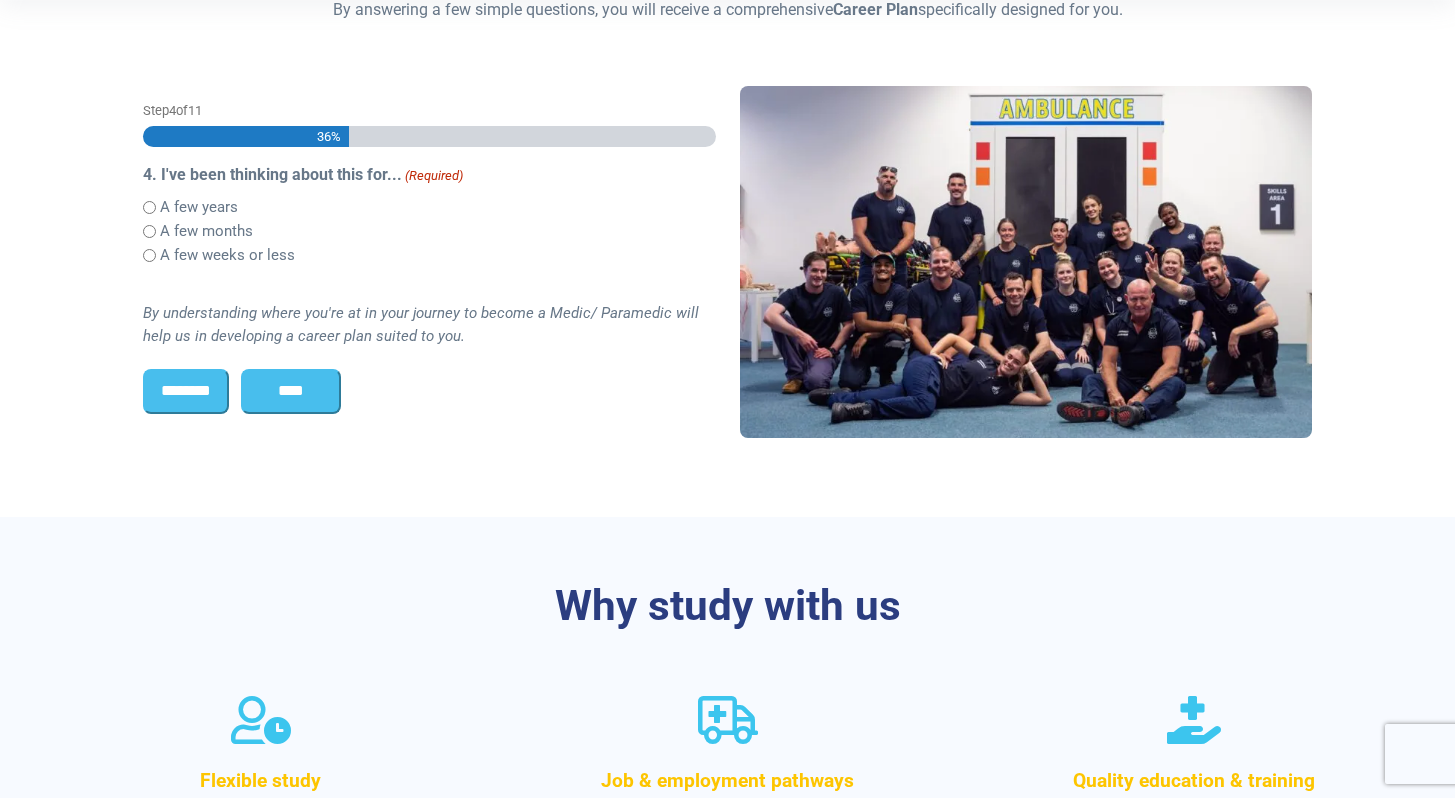 click on "A few years" at bounding box center (429, 207) 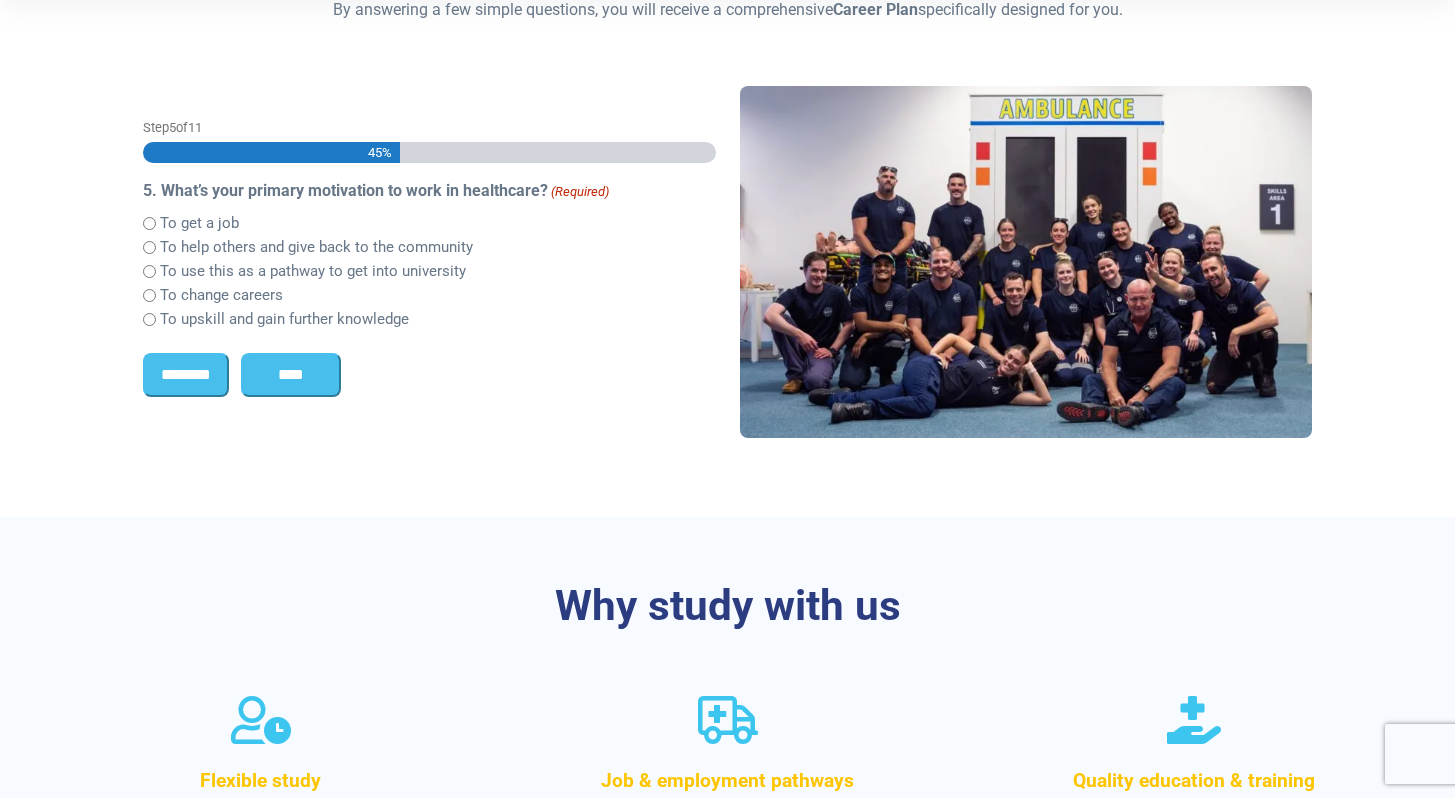 scroll, scrollTop: 531, scrollLeft: 0, axis: vertical 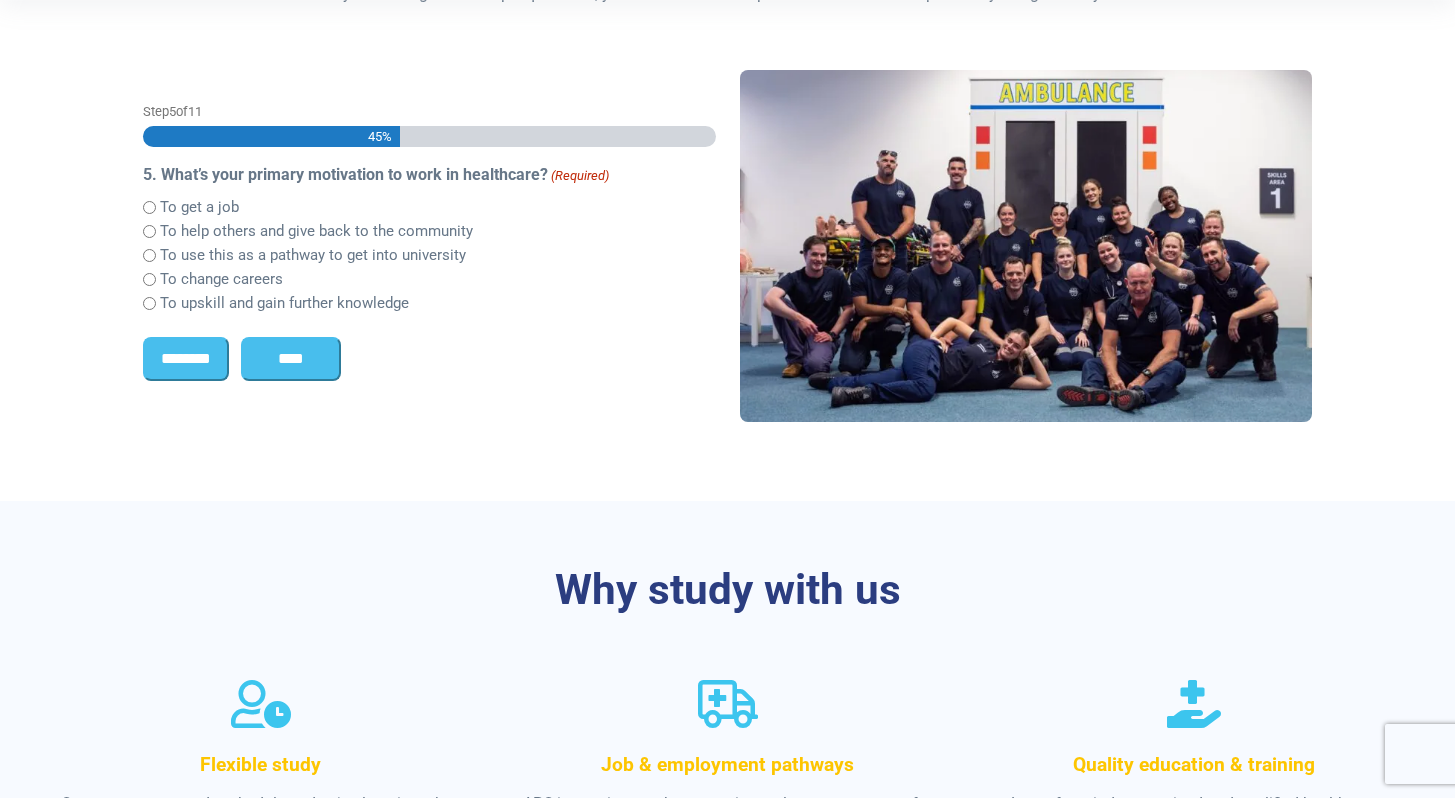 click on "To help others and give back to the community" at bounding box center (316, 231) 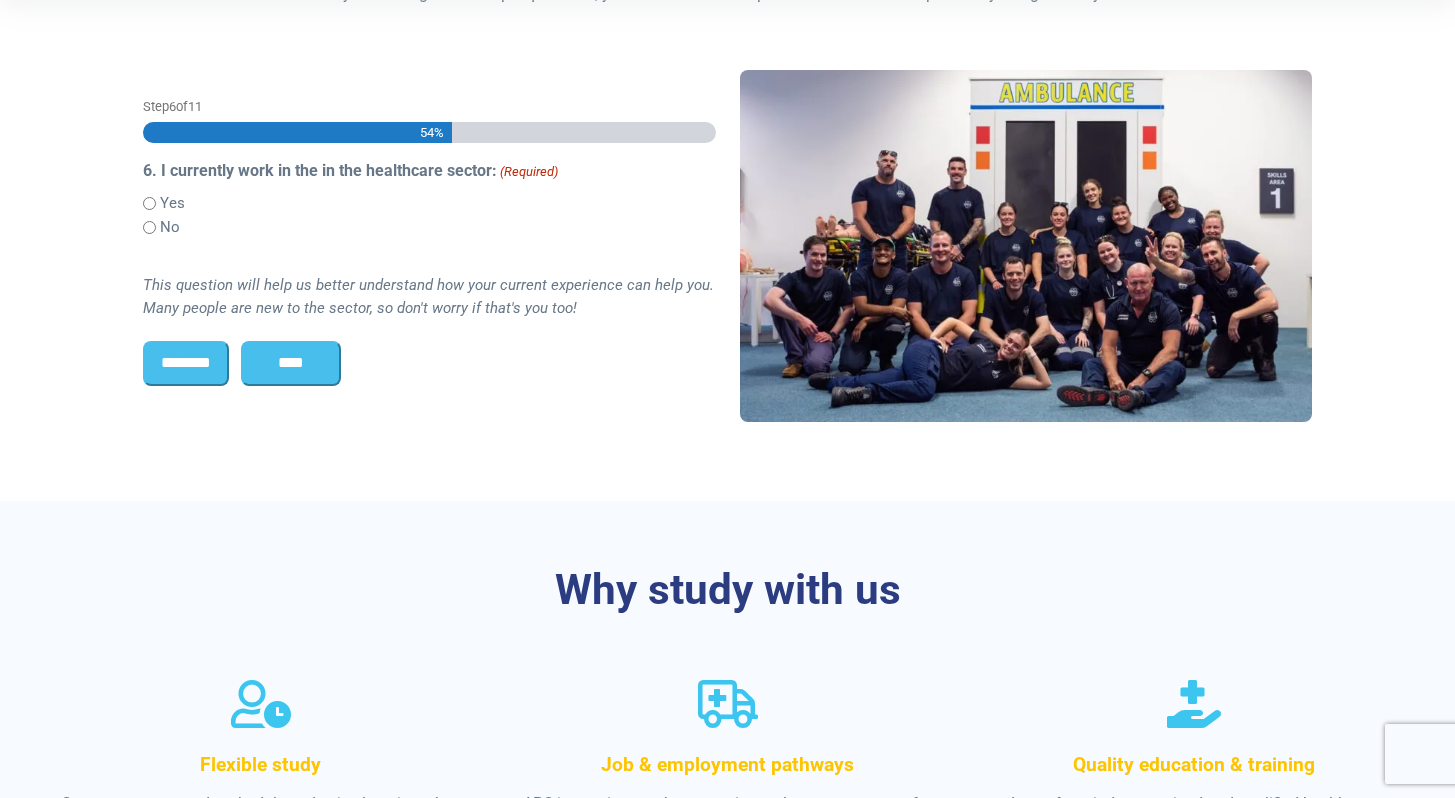 scroll, scrollTop: 528, scrollLeft: 0, axis: vertical 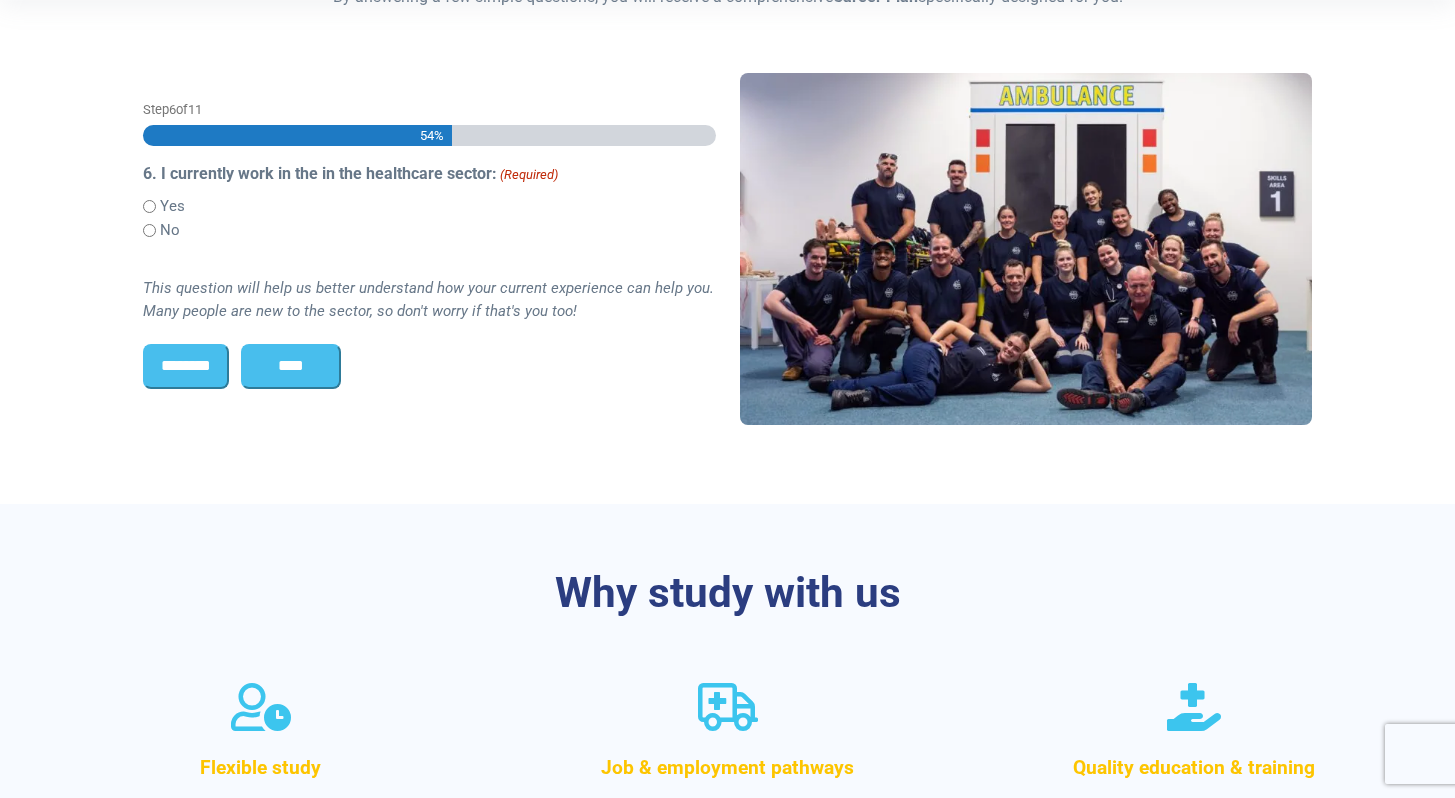 click on "No" at bounding box center [170, 230] 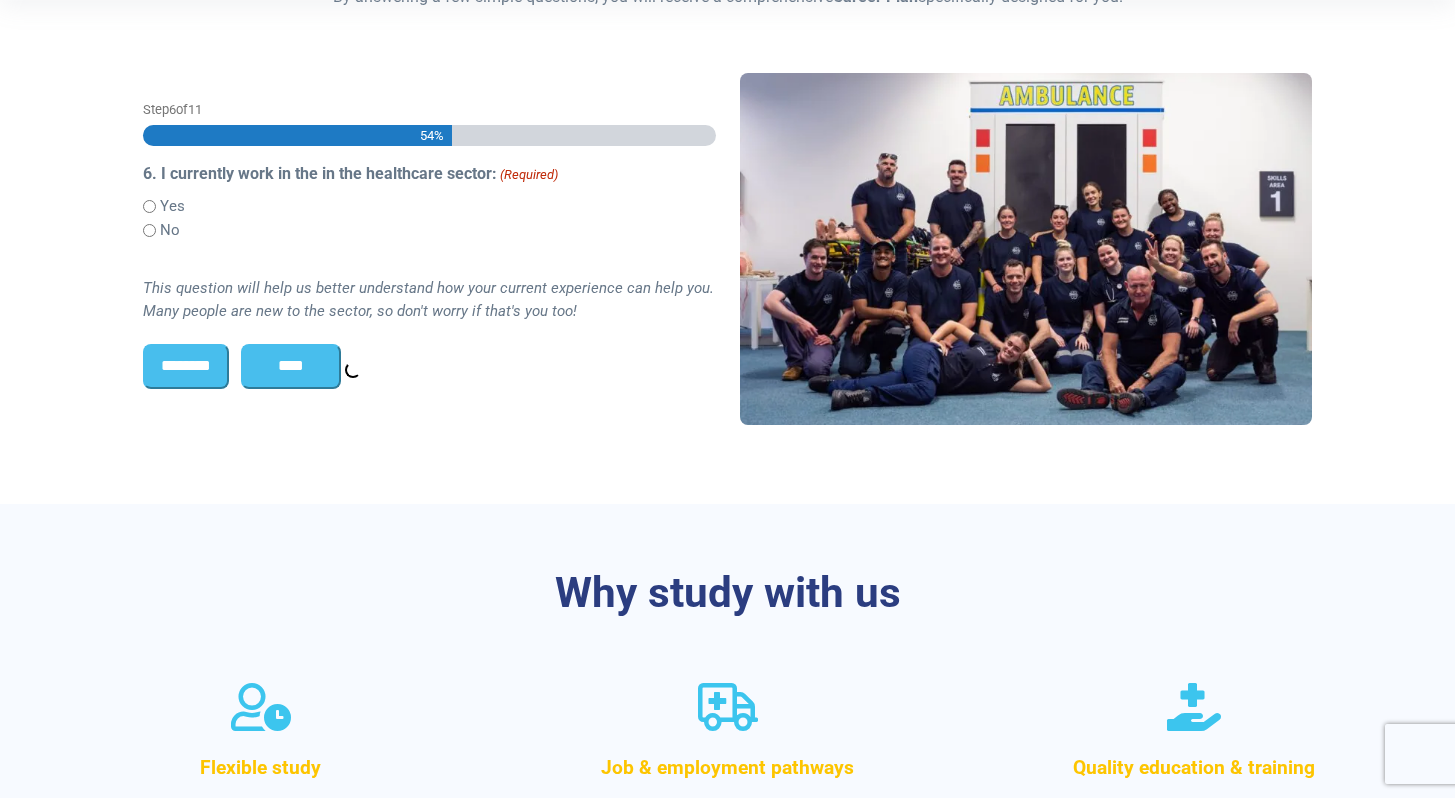 scroll, scrollTop: 531, scrollLeft: 0, axis: vertical 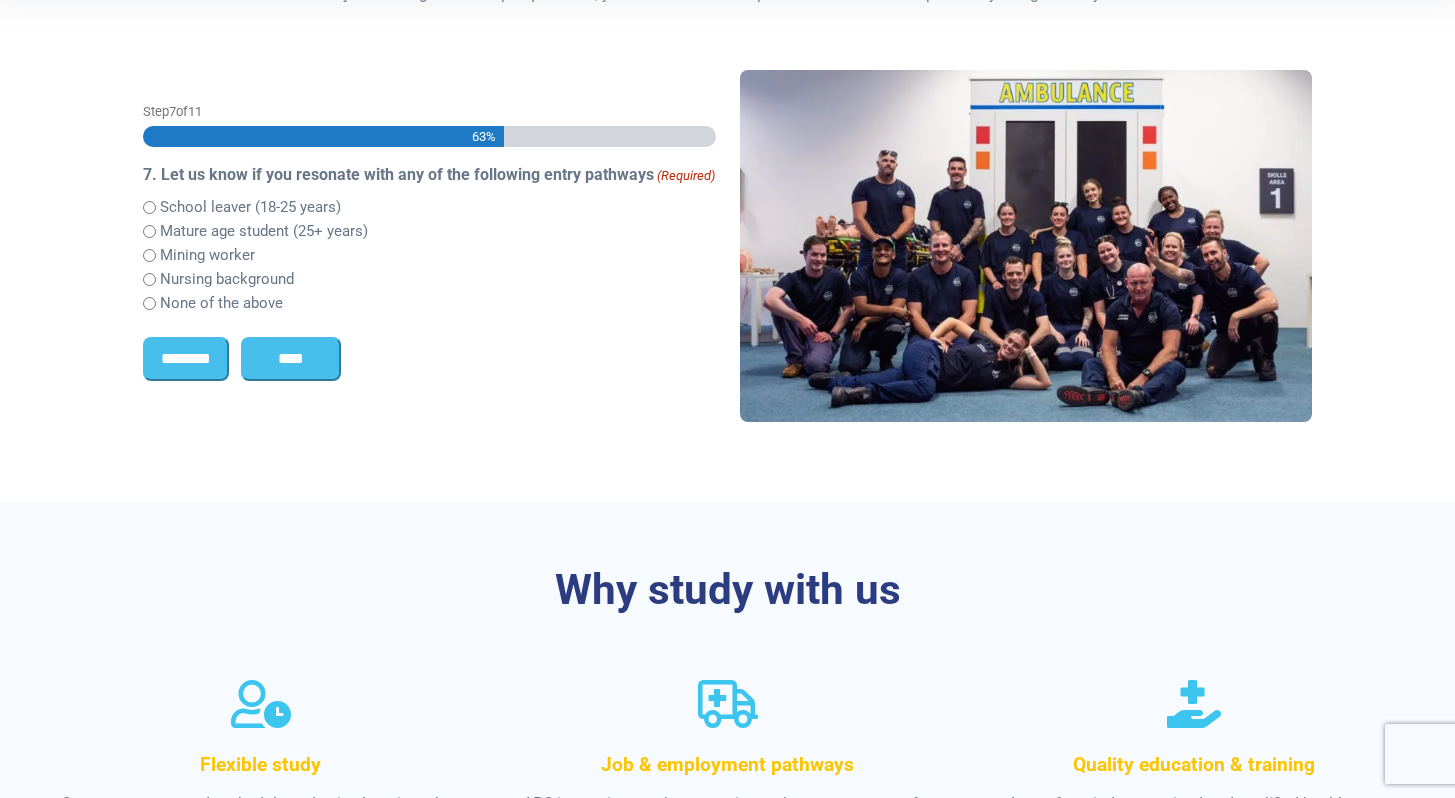 click on "Mature age student (25+ years)" at bounding box center (264, 231) 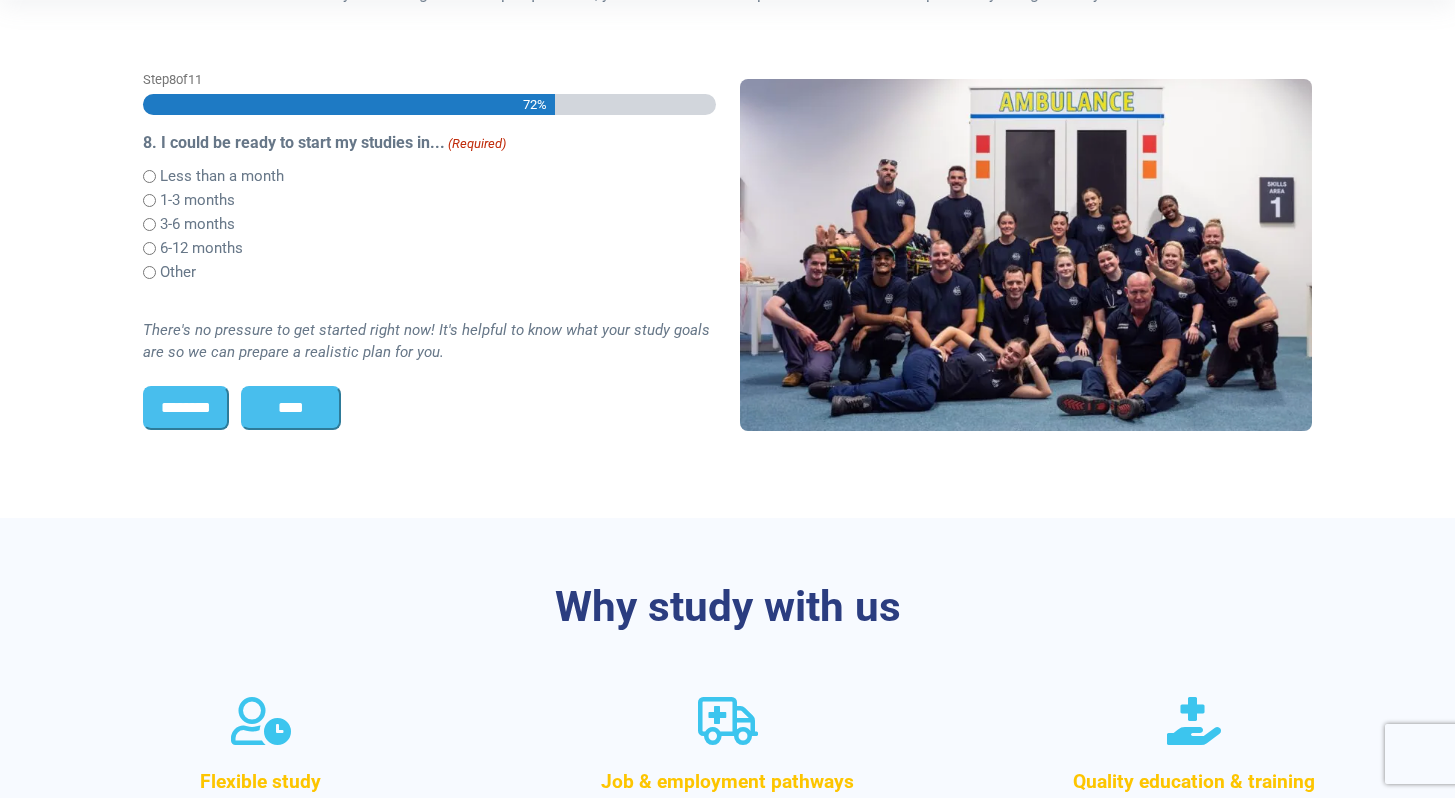 scroll, scrollTop: 501, scrollLeft: 0, axis: vertical 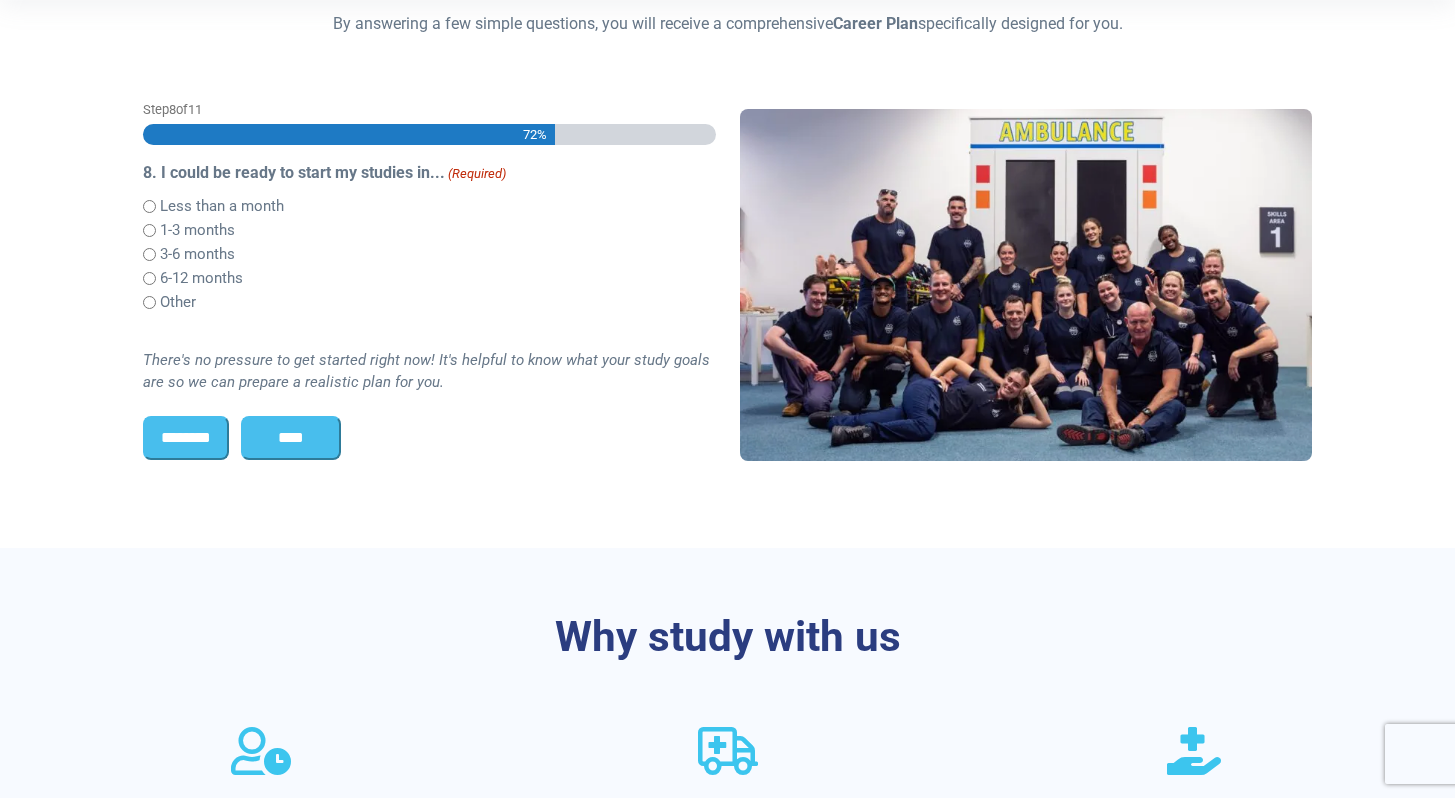 click on "********" at bounding box center (186, 438) 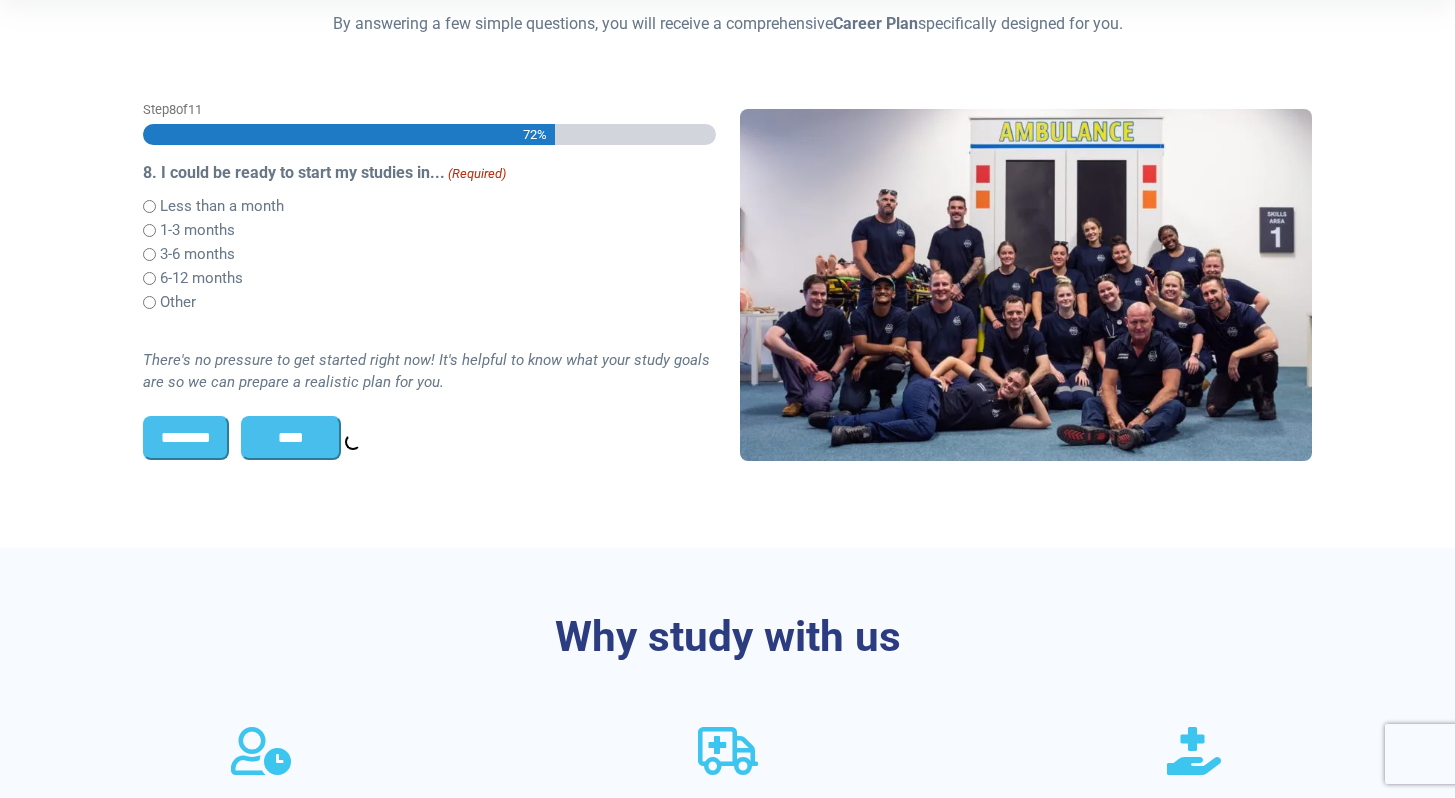 scroll, scrollTop: 531, scrollLeft: 0, axis: vertical 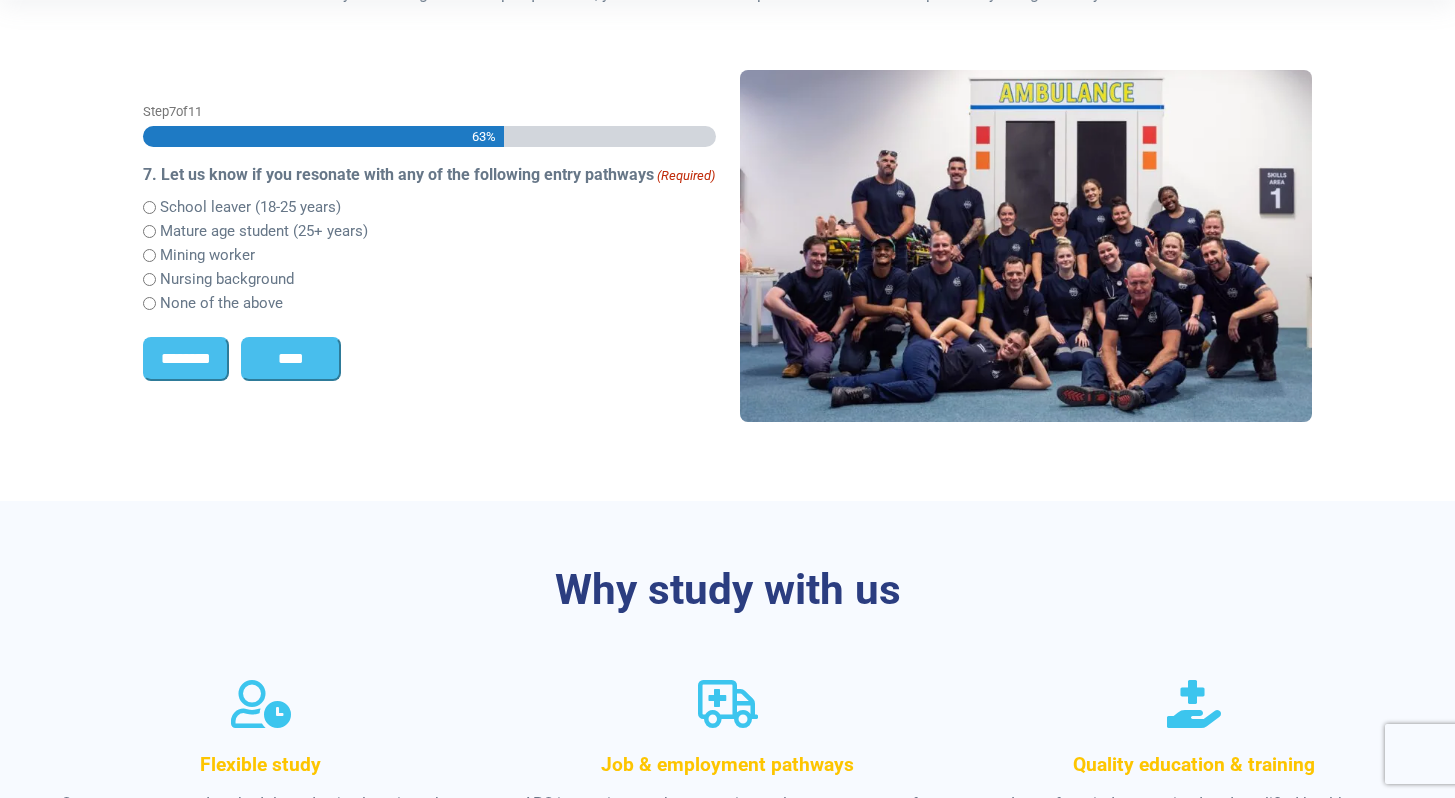 click on "****" at bounding box center (291, 359) 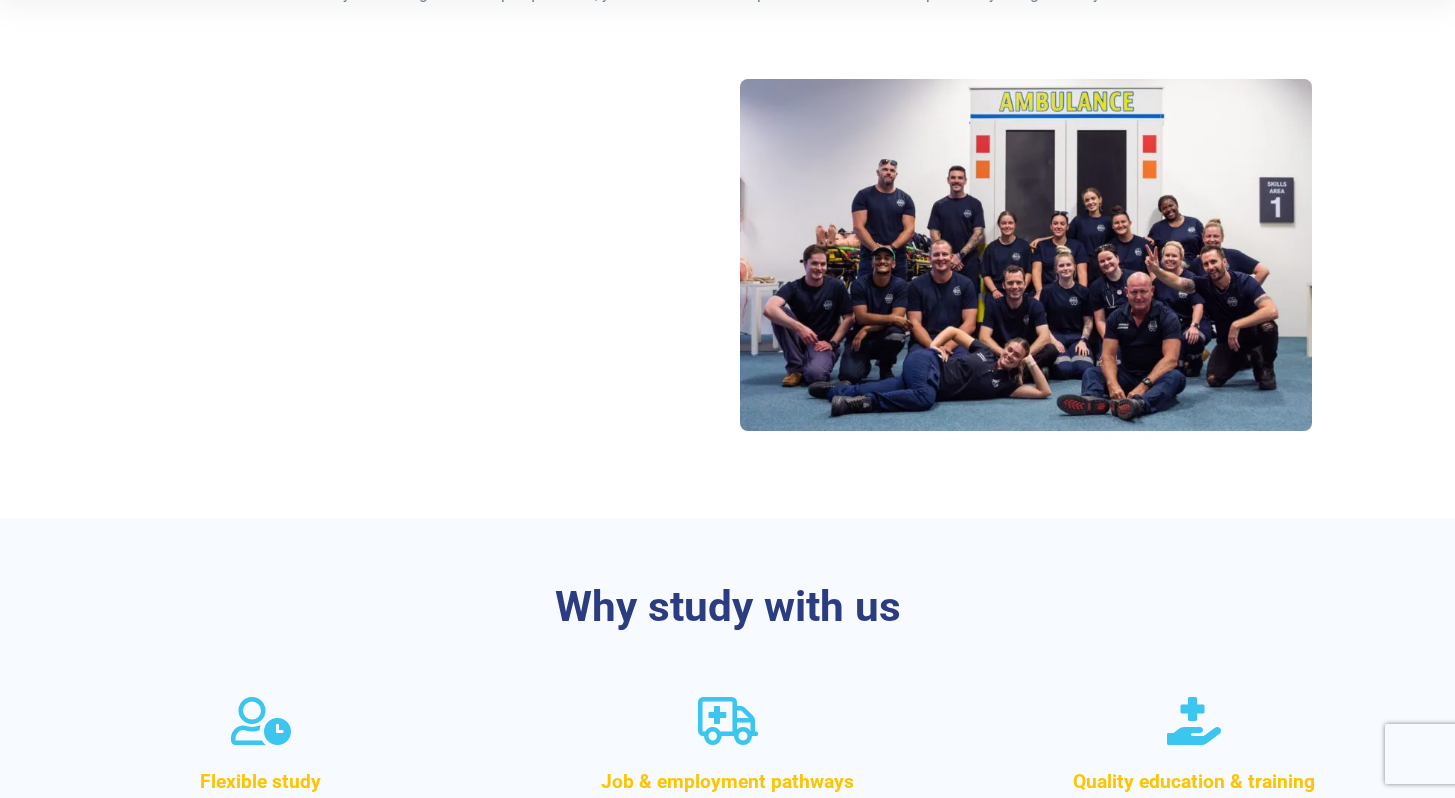 scroll, scrollTop: 501, scrollLeft: 0, axis: vertical 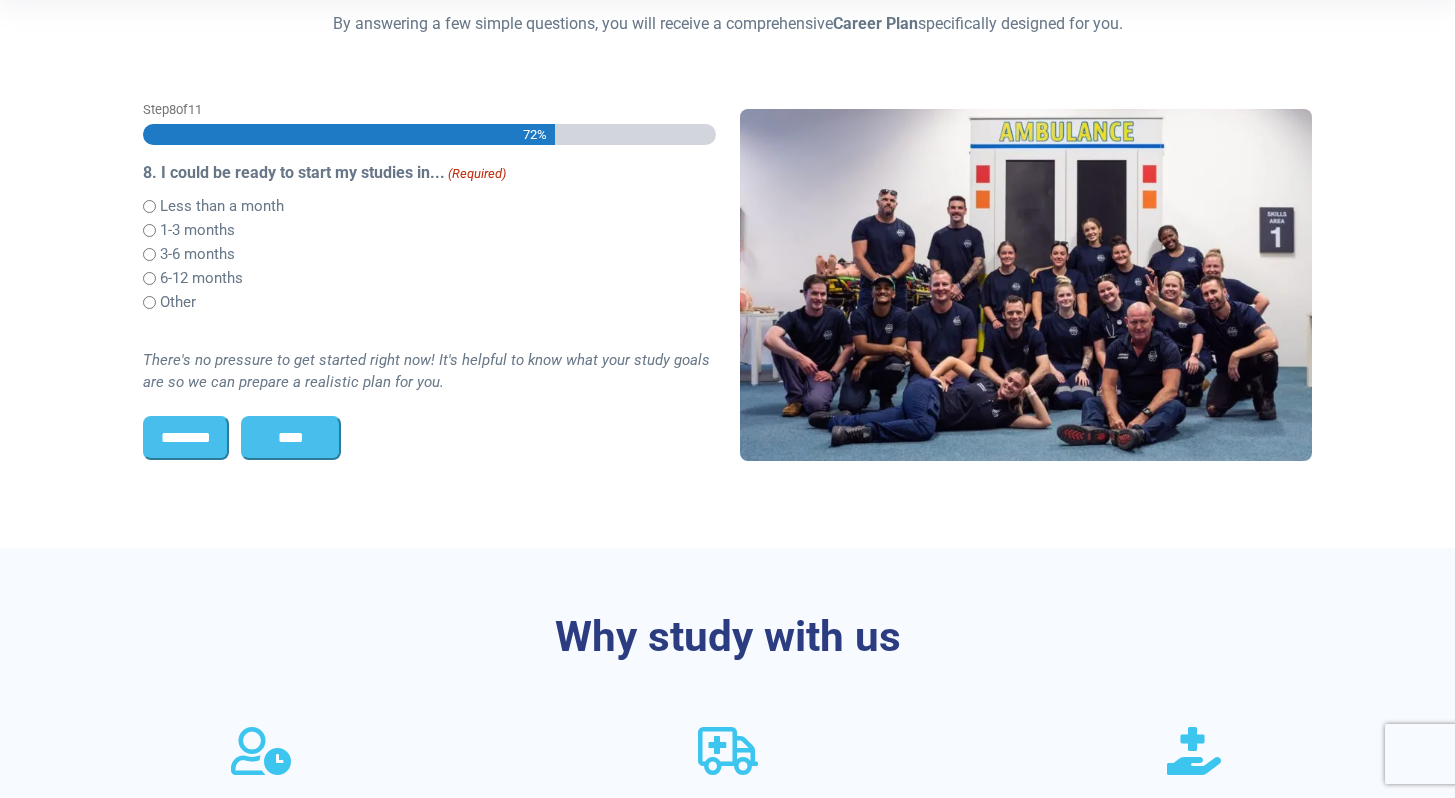 click on "1-3 months" at bounding box center [197, 230] 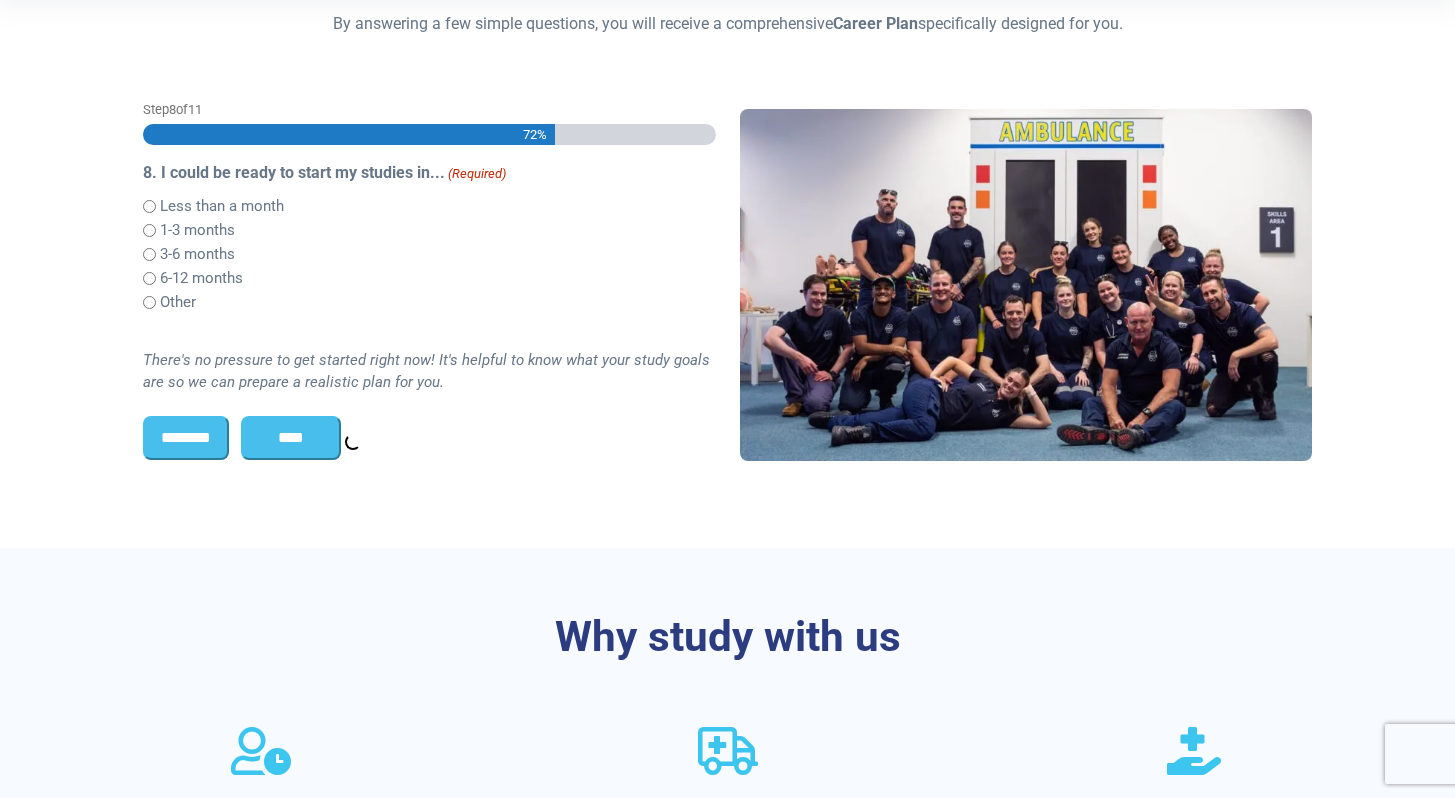 scroll, scrollTop: 0, scrollLeft: 0, axis: both 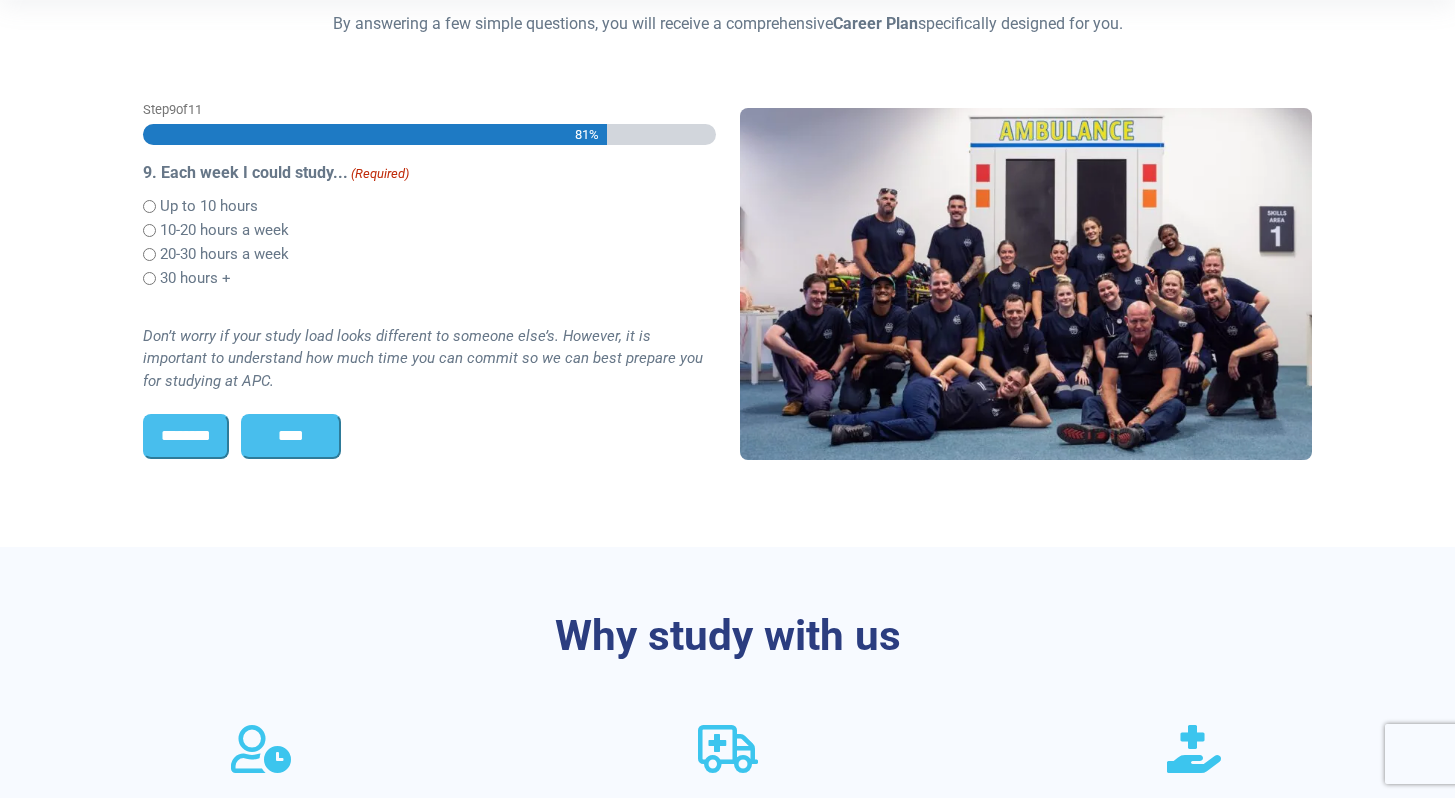 click on "30 hours +" at bounding box center (195, 278) 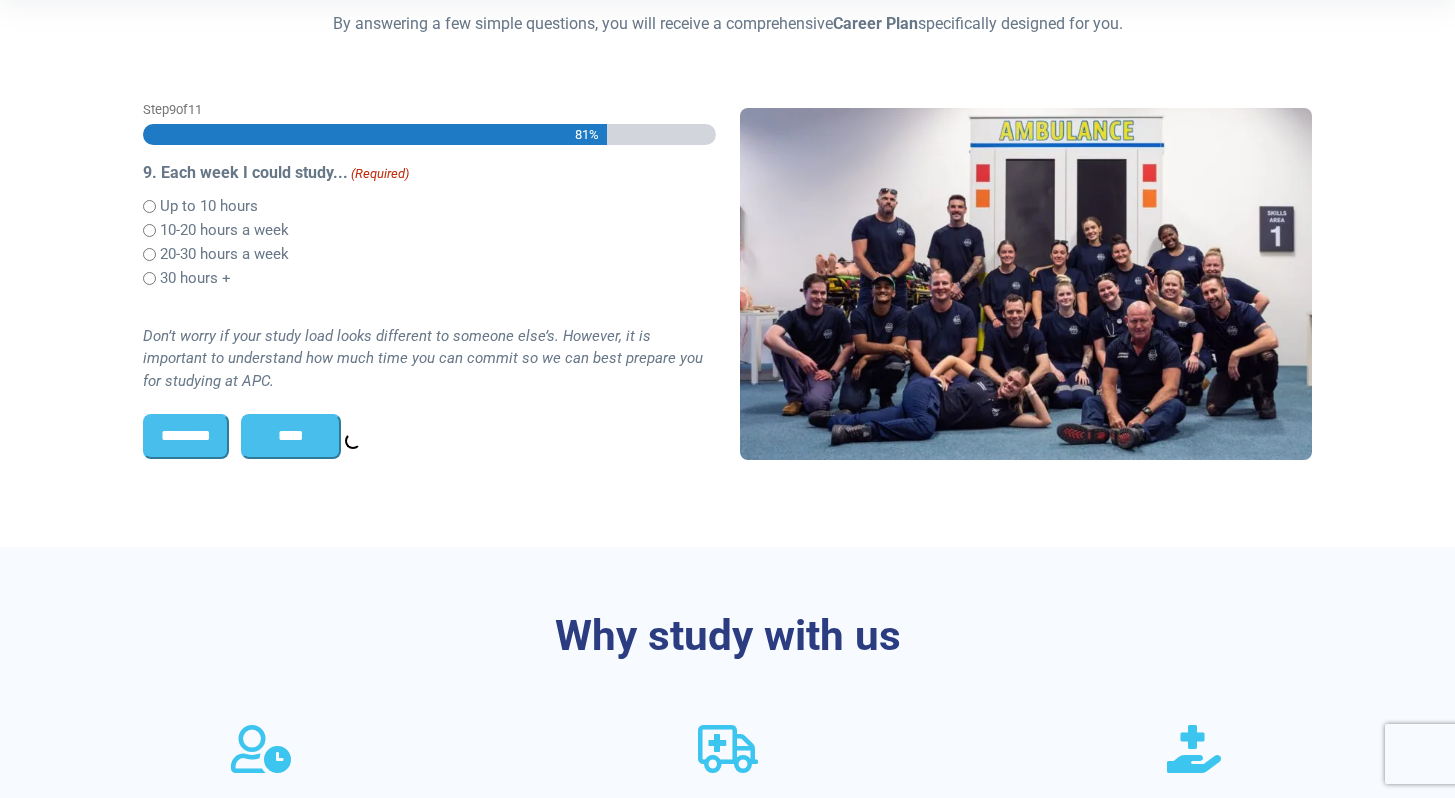scroll, scrollTop: 515, scrollLeft: 0, axis: vertical 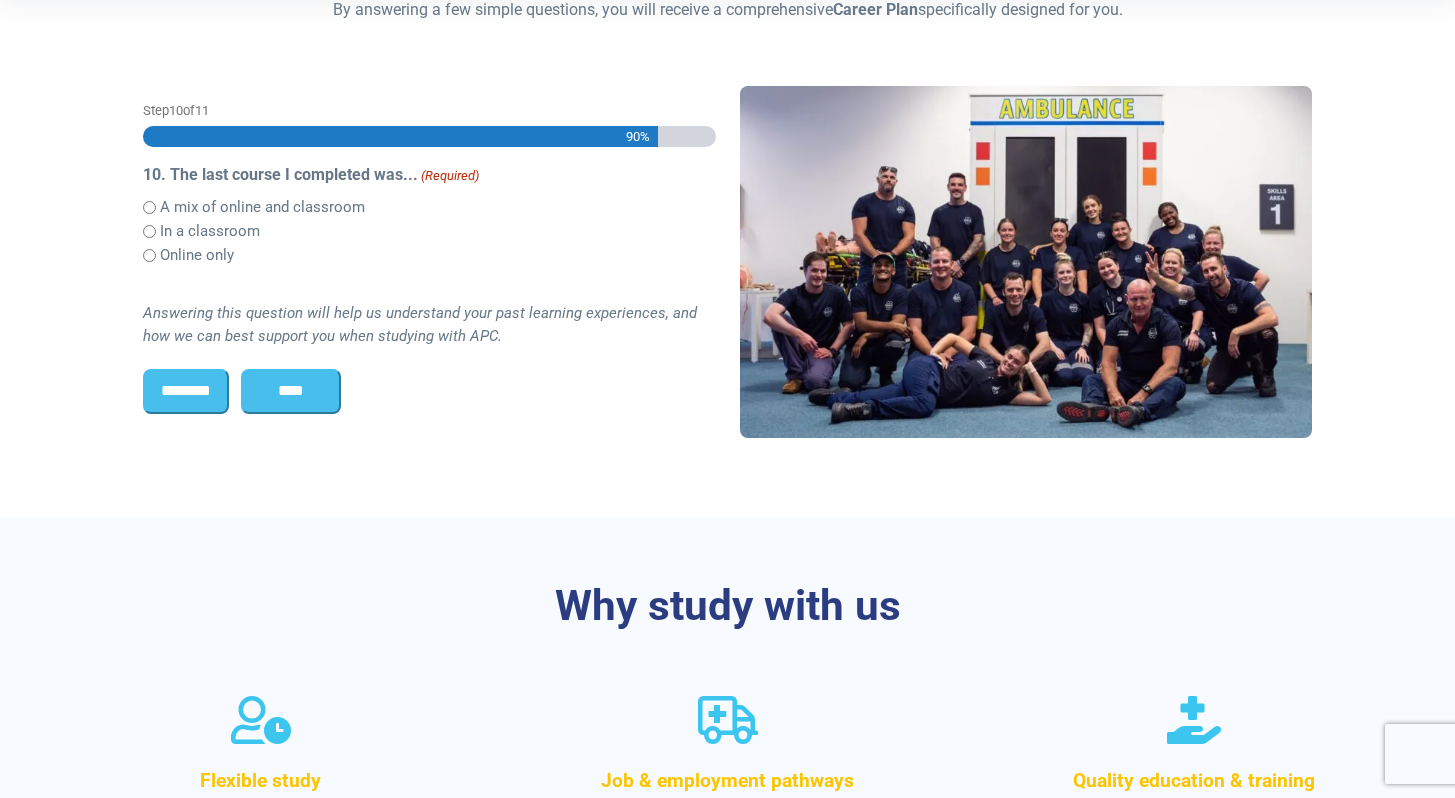 click on "In a classroom" at bounding box center [210, 231] 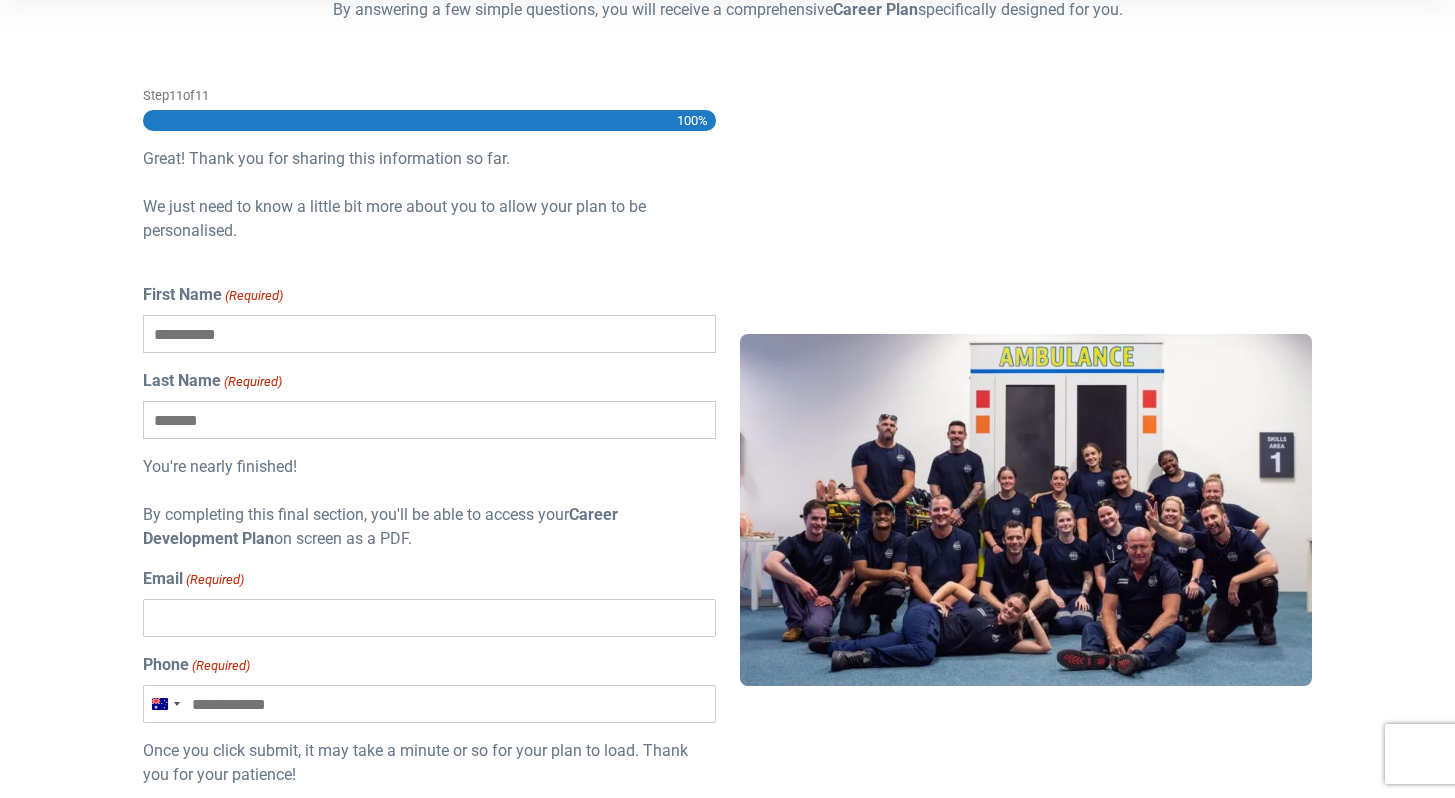 scroll, scrollTop: 501, scrollLeft: 0, axis: vertical 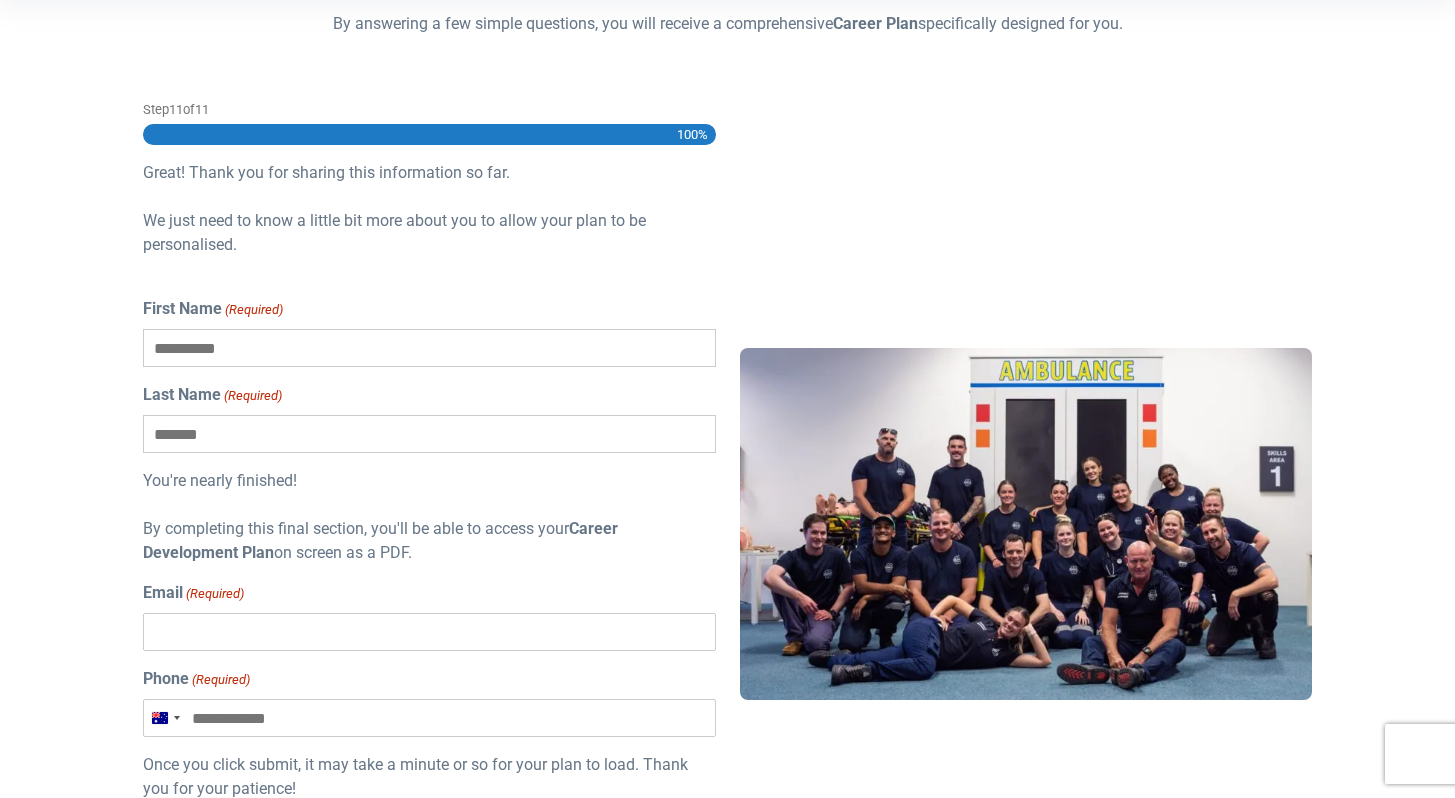 click on "First Name (Required)" at bounding box center [429, 348] 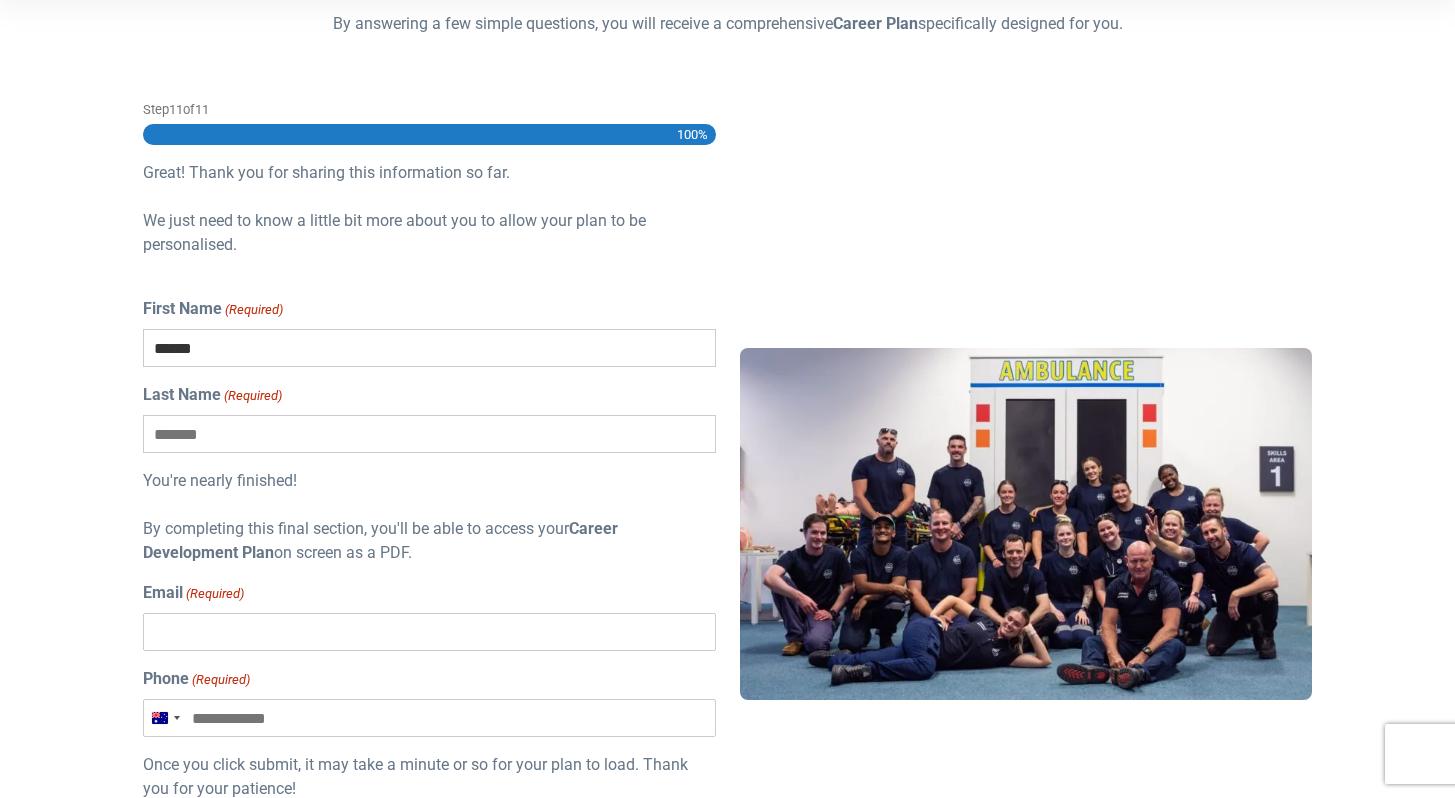 type on "*********" 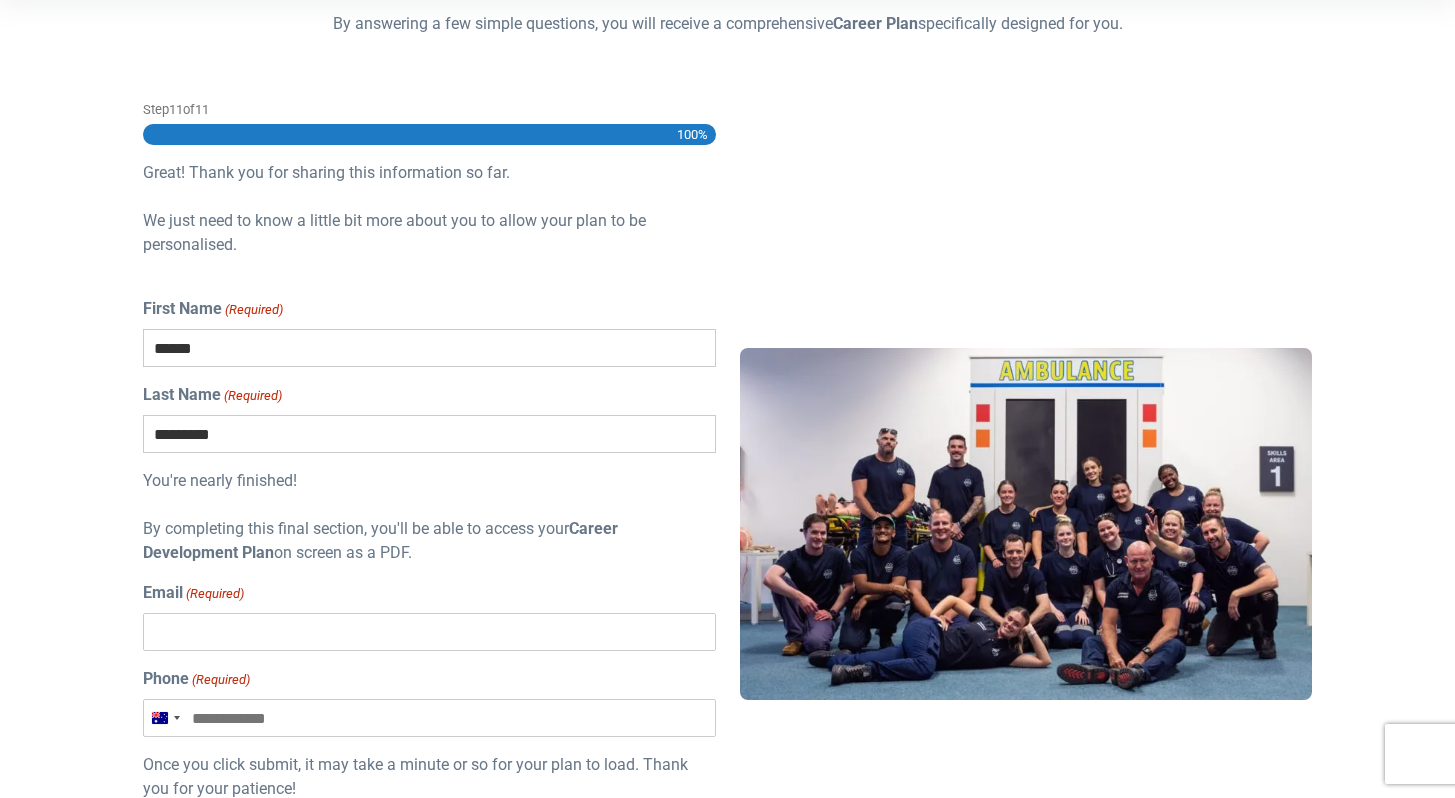 type on "**********" 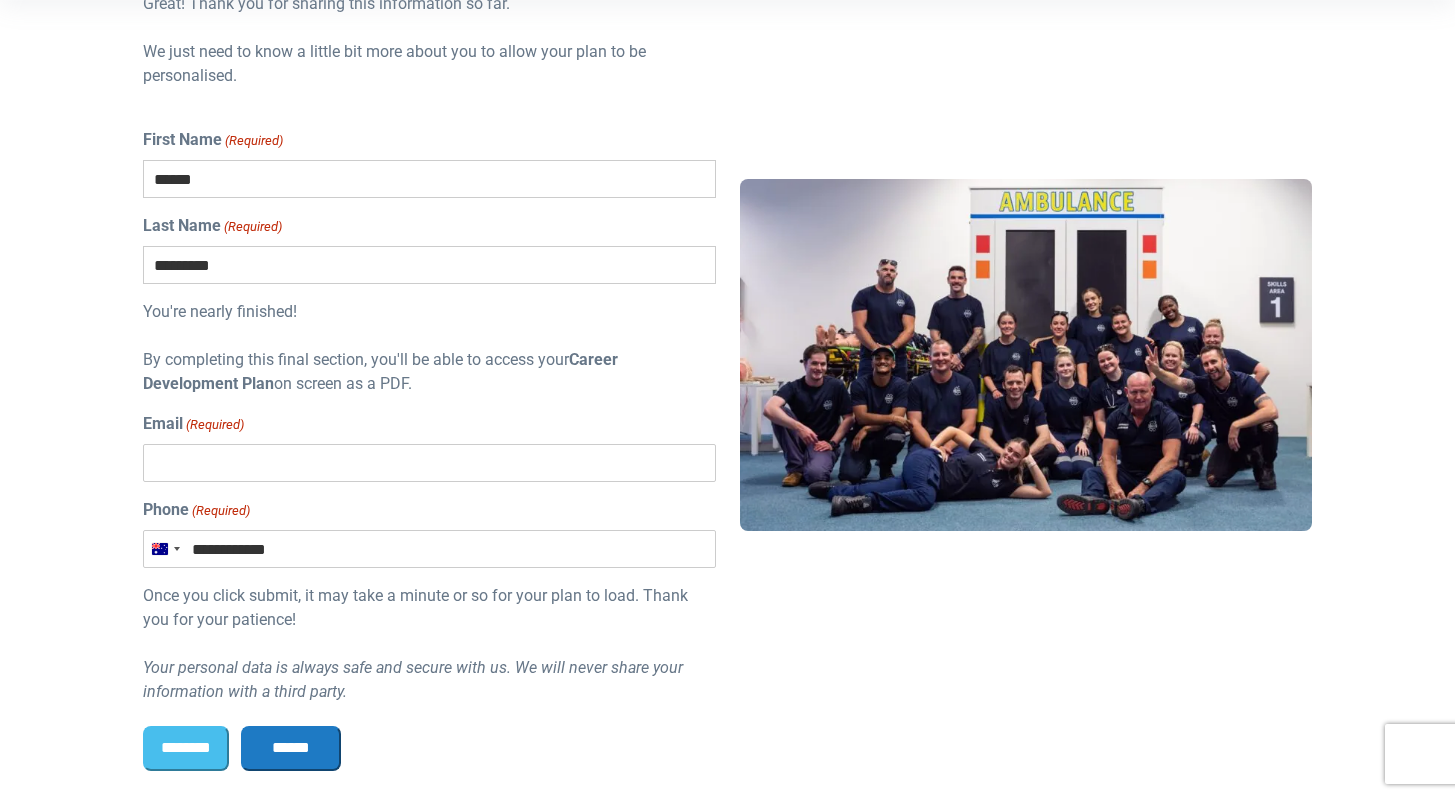 scroll, scrollTop: 732, scrollLeft: 0, axis: vertical 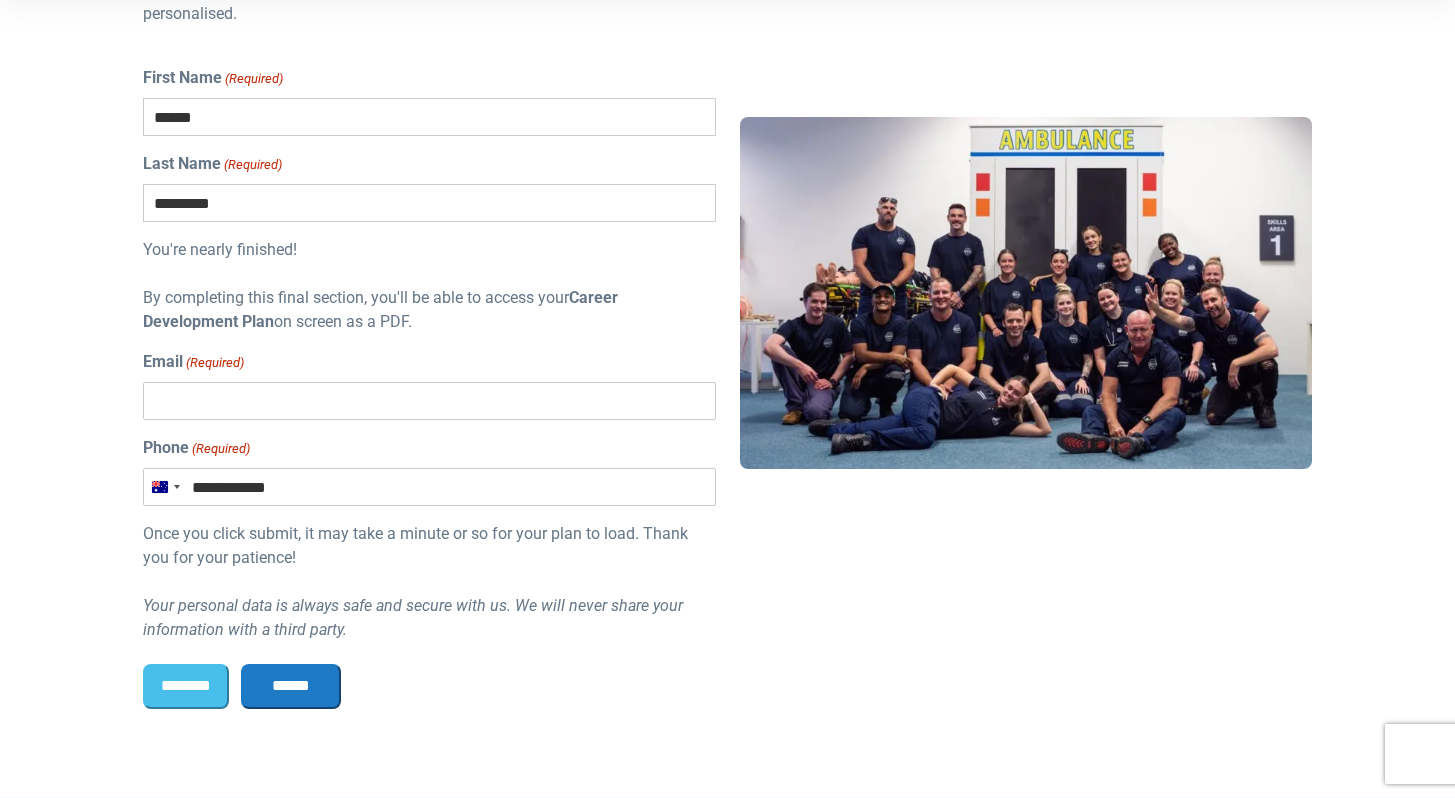 click on "Great! Thank you for sharing this information so far.
We just need to know a little bit more about you to allow your plan to be personalised. [FIRST] [LAST] You're nearly finished!
By completing this final section, you'll be able to access your  Career Development Plan  on screen as a PDF.   [EMAIL]
[PHONE] [COUNTRY] +61 [COUNTRY] +61 [COUNTRY] +64 [PHONE] Once you click submit, it may take a minute or so for your plan to load. Thank you for your patience!
Your personal data is always safe and secure with us. We will never share your information with a third party. This field is hidden when viewing the form [FIRST] Hashed This field is hidden when viewing the form [EMAIL] Hashed" at bounding box center [429, 286] 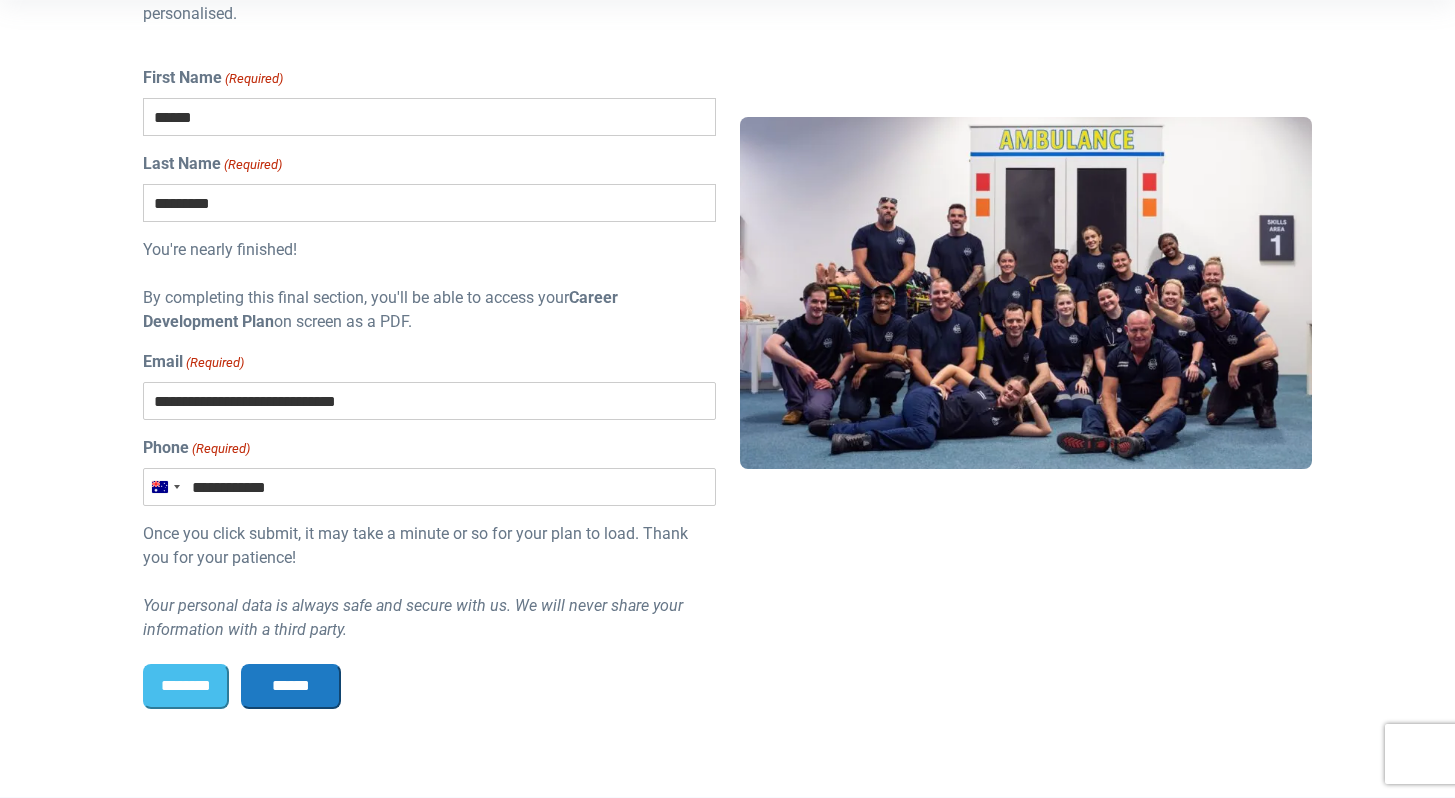type on "**********" 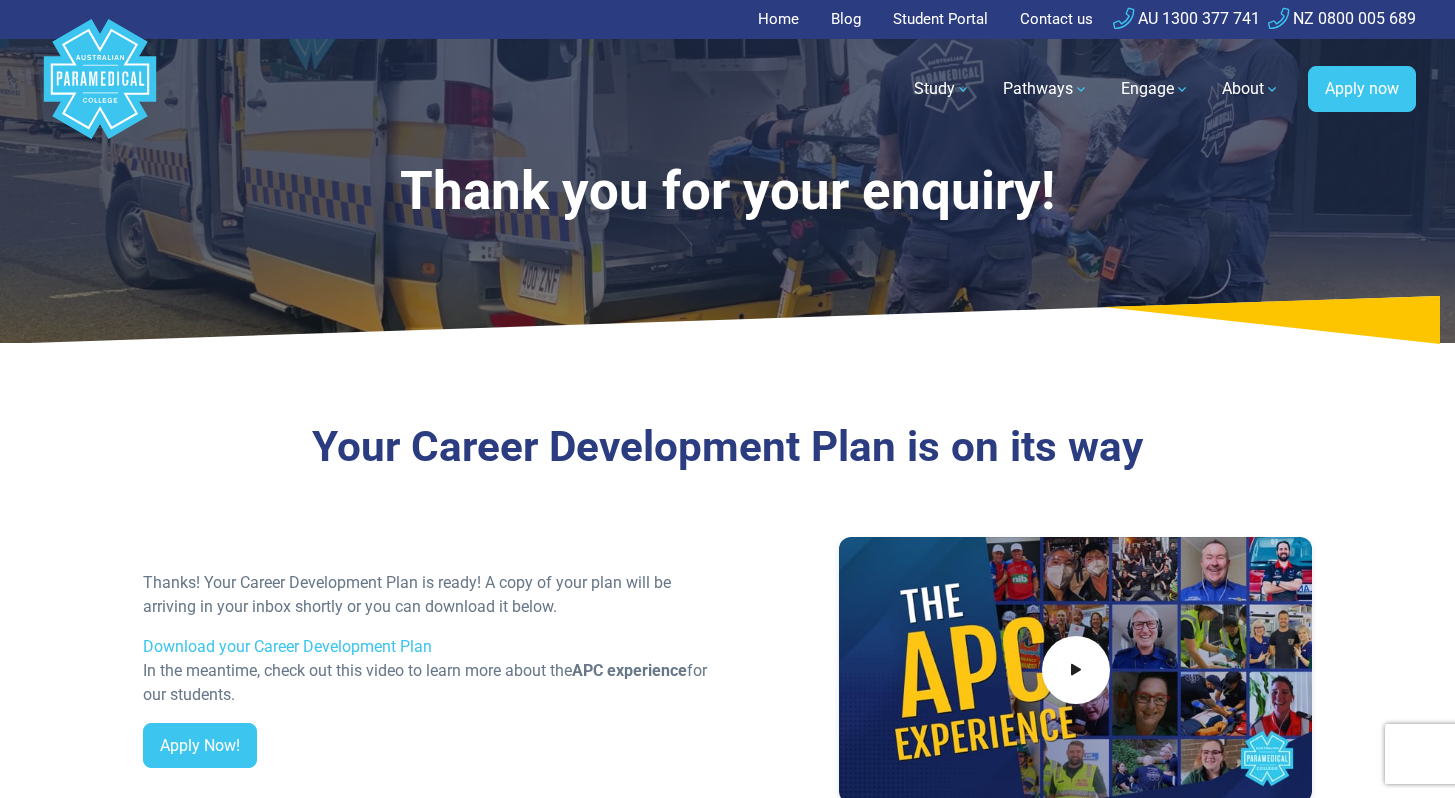 scroll, scrollTop: 257, scrollLeft: 0, axis: vertical 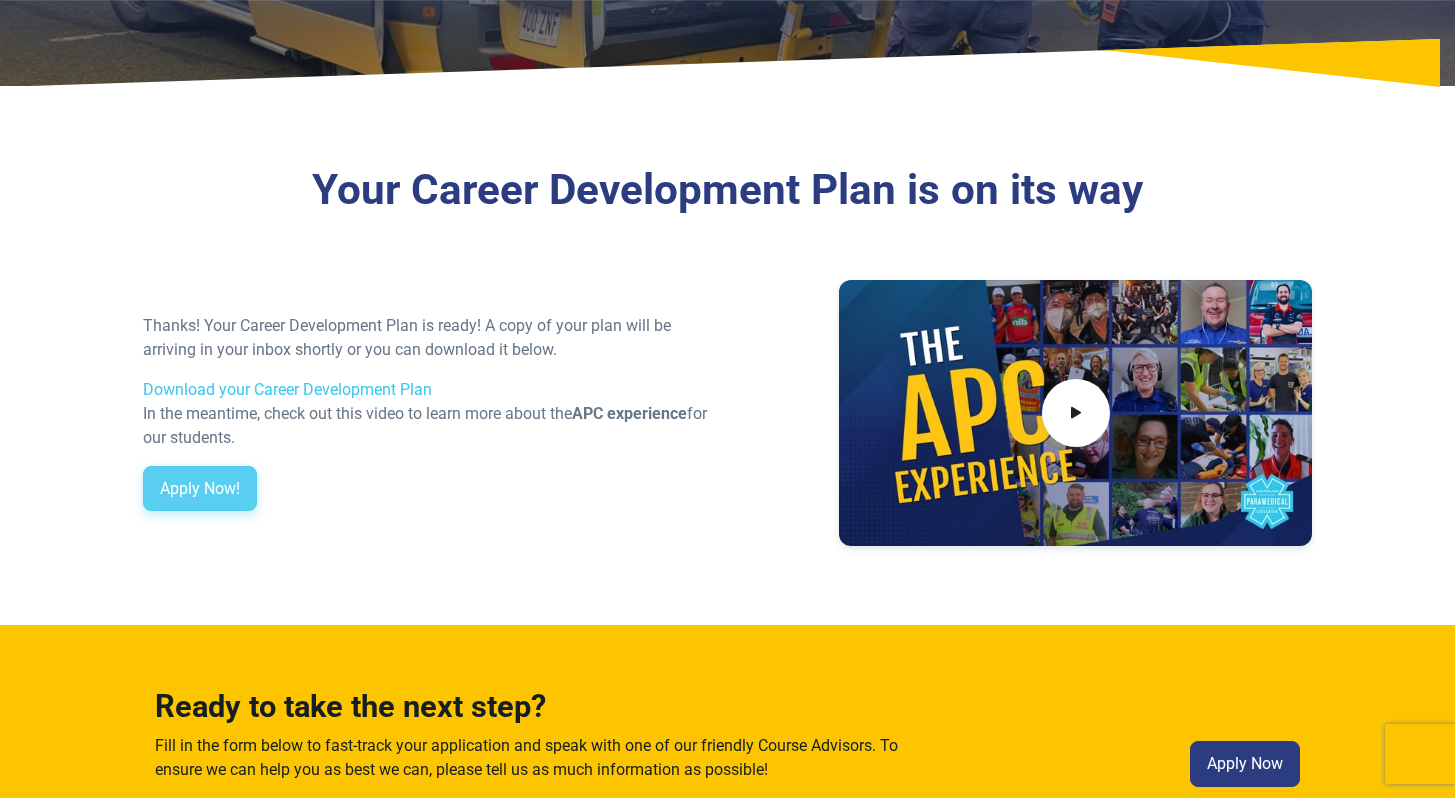 click on "Apply Now!" at bounding box center [200, 489] 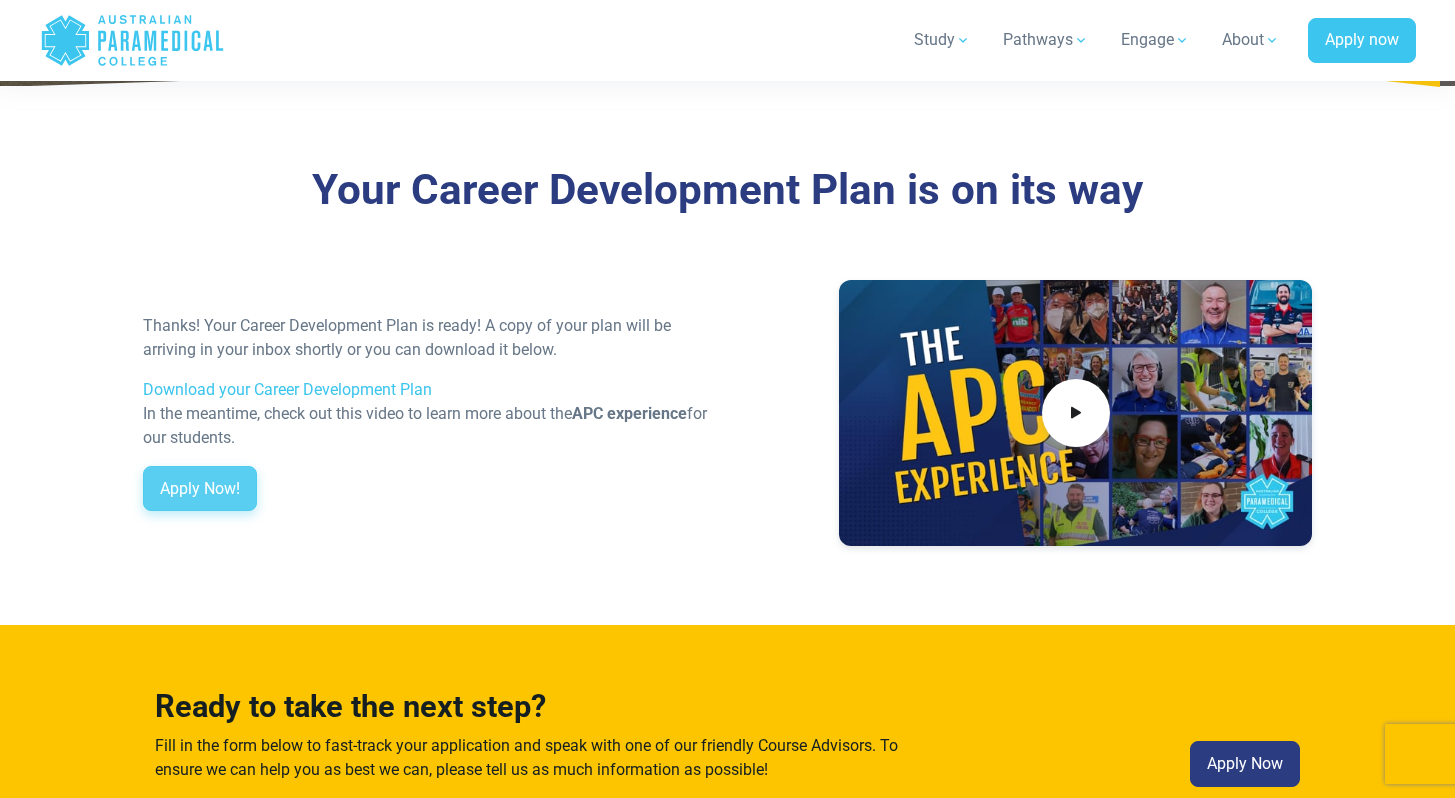 scroll, scrollTop: 1118, scrollLeft: 0, axis: vertical 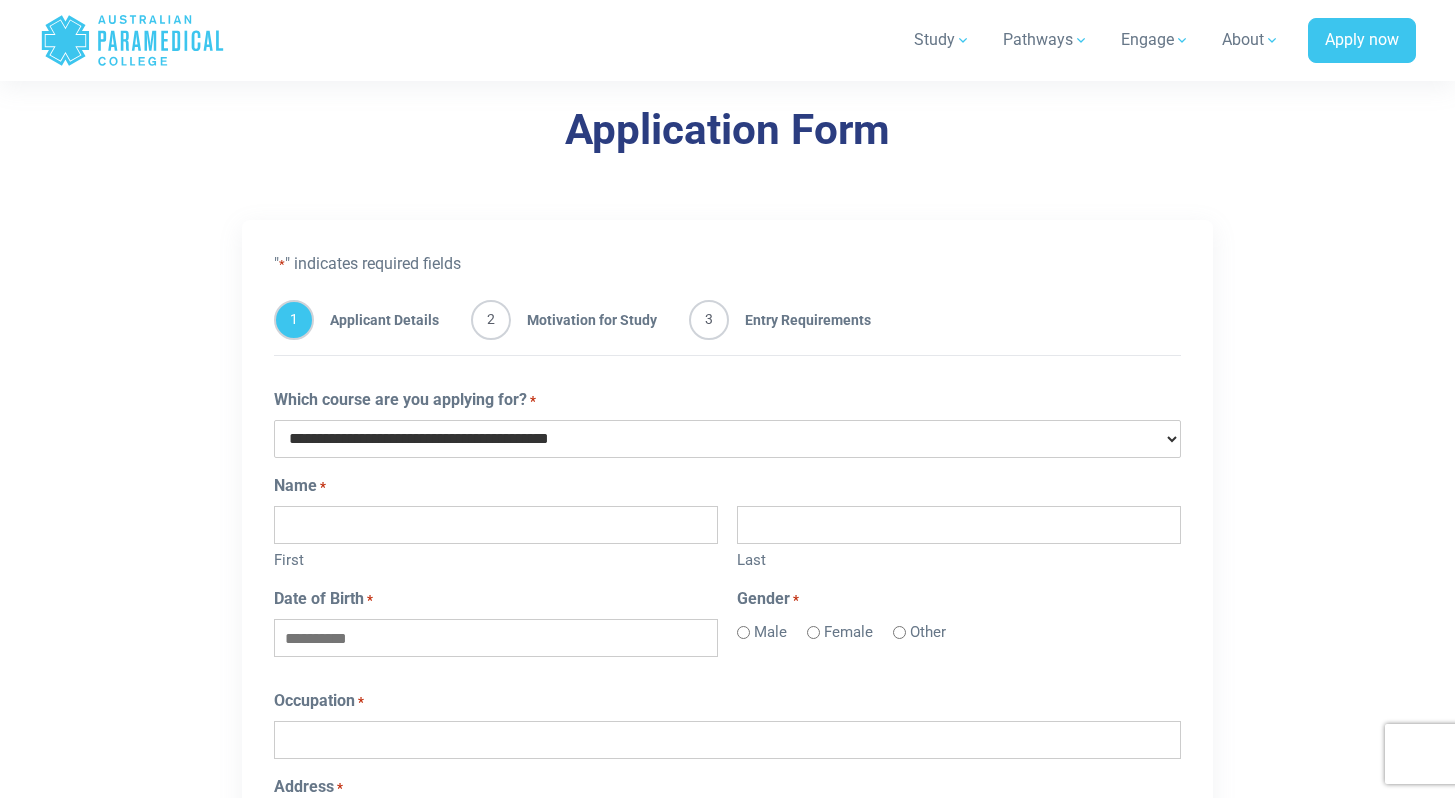 click on "**********" at bounding box center [727, 439] 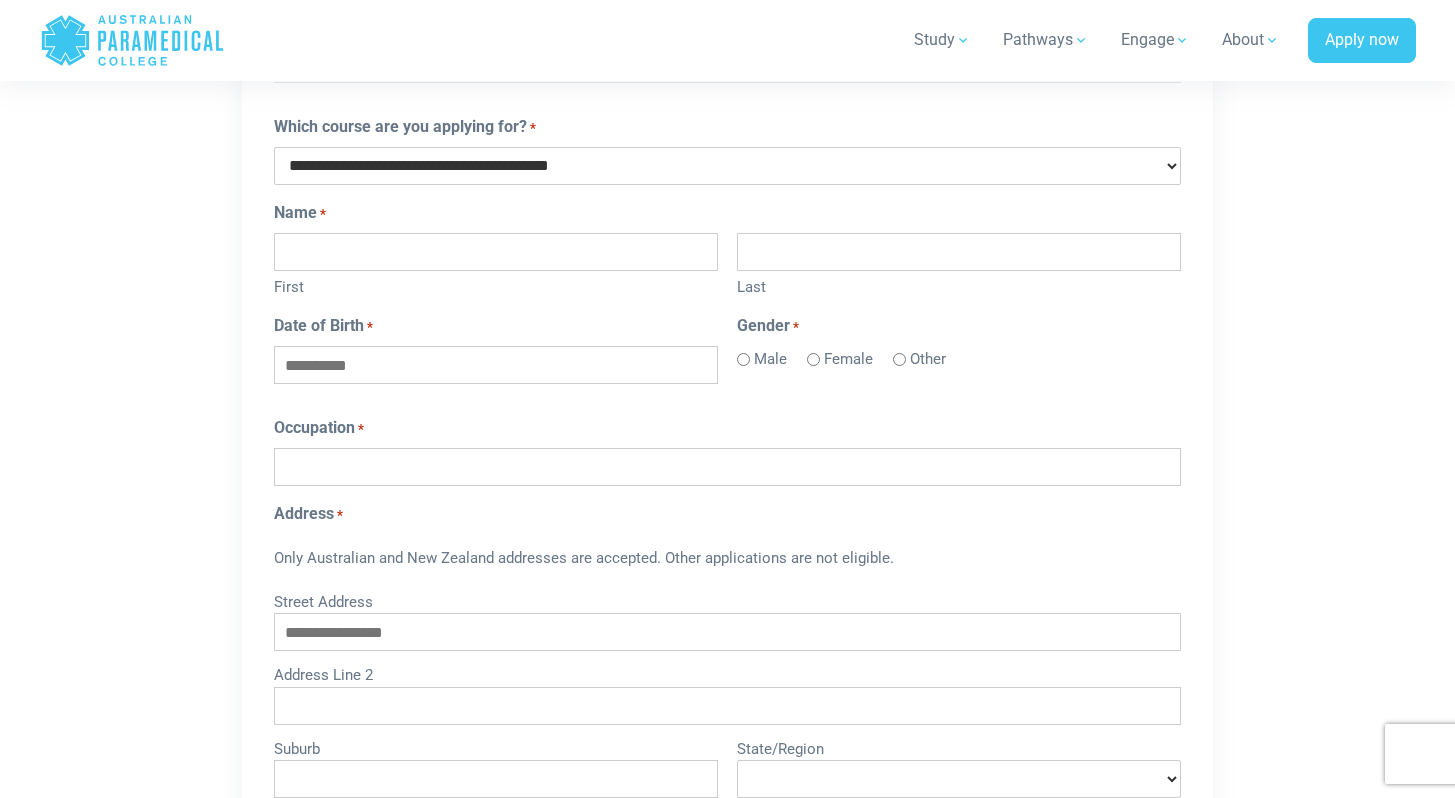 scroll, scrollTop: 1213, scrollLeft: 0, axis: vertical 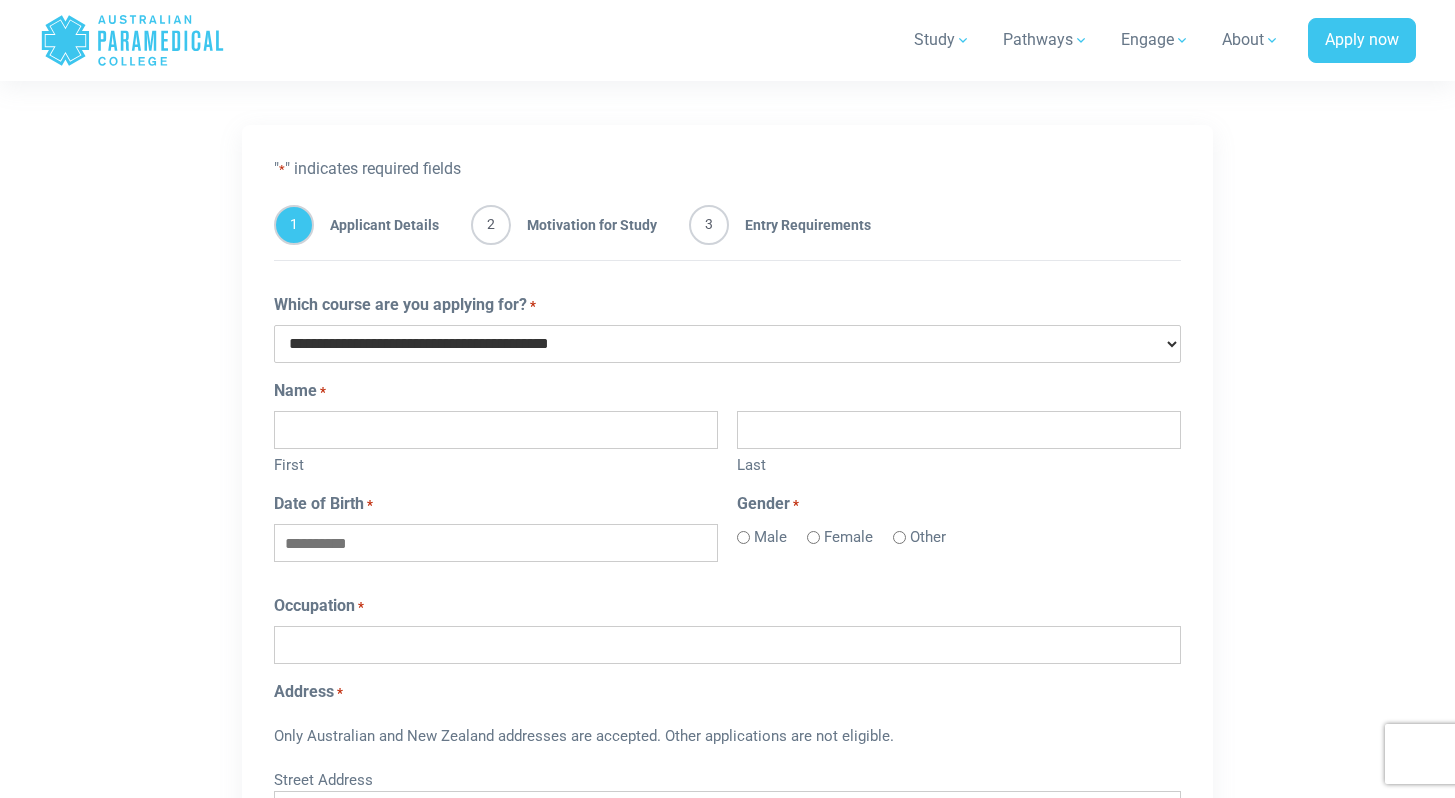click on "First" at bounding box center (496, 430) 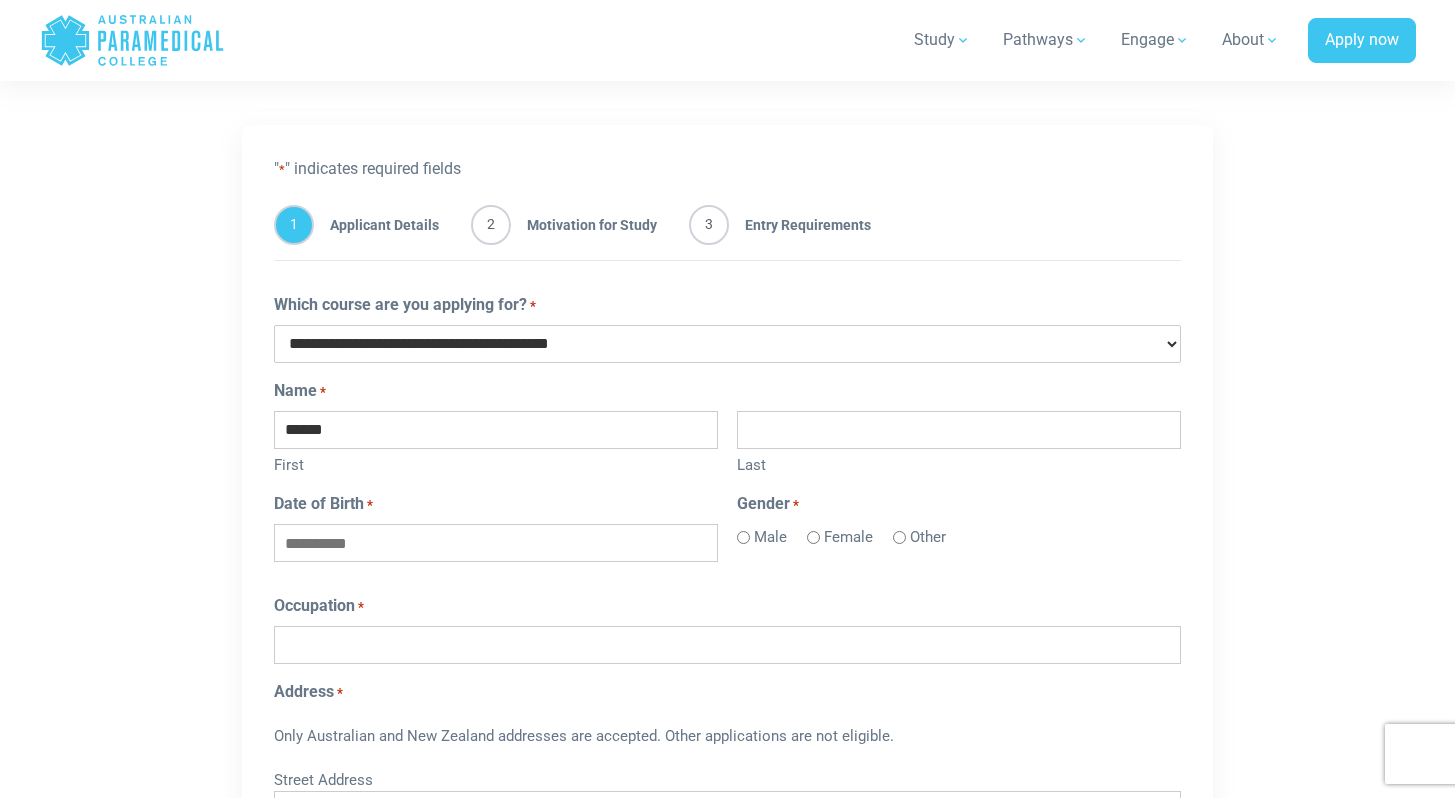 type on "*********" 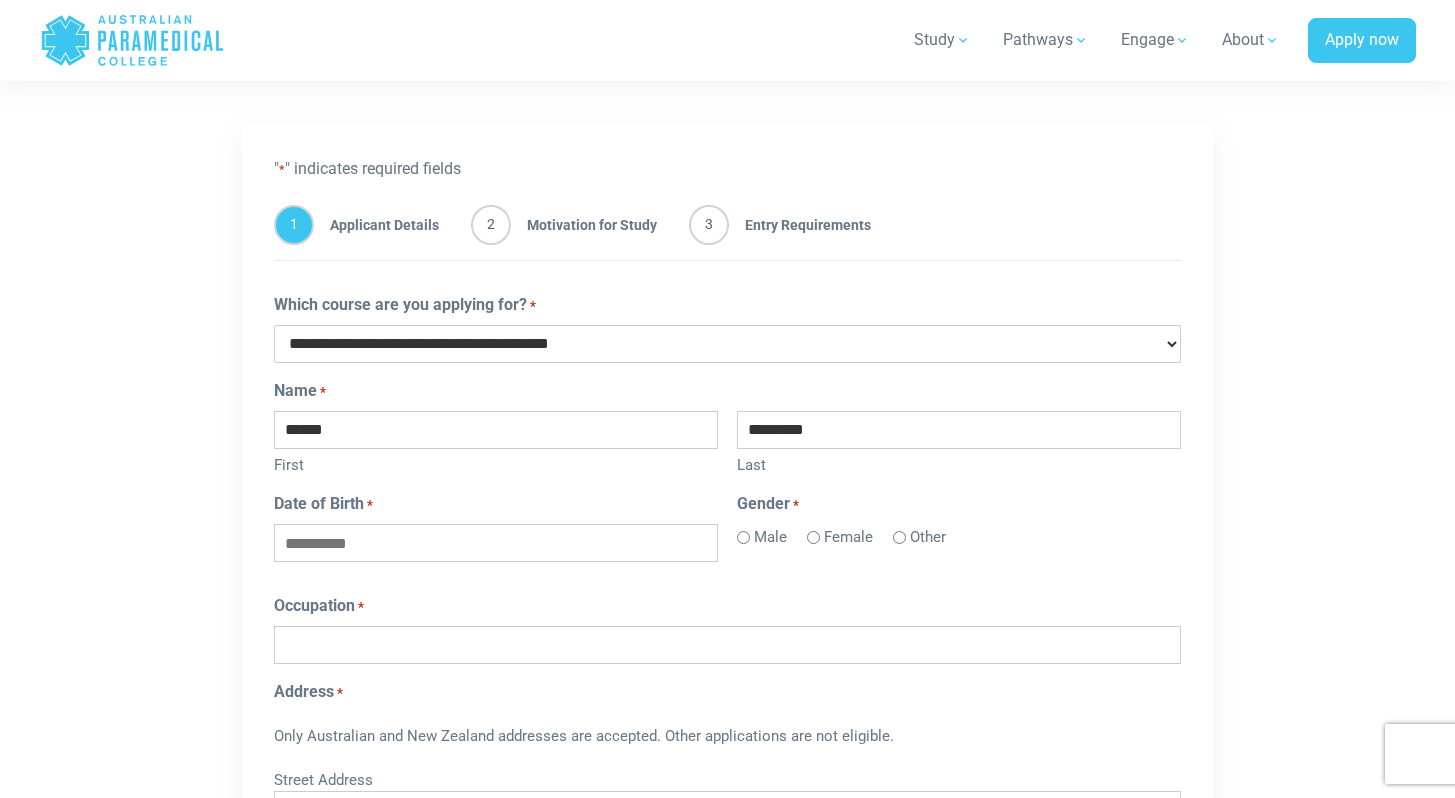 type on "**********" 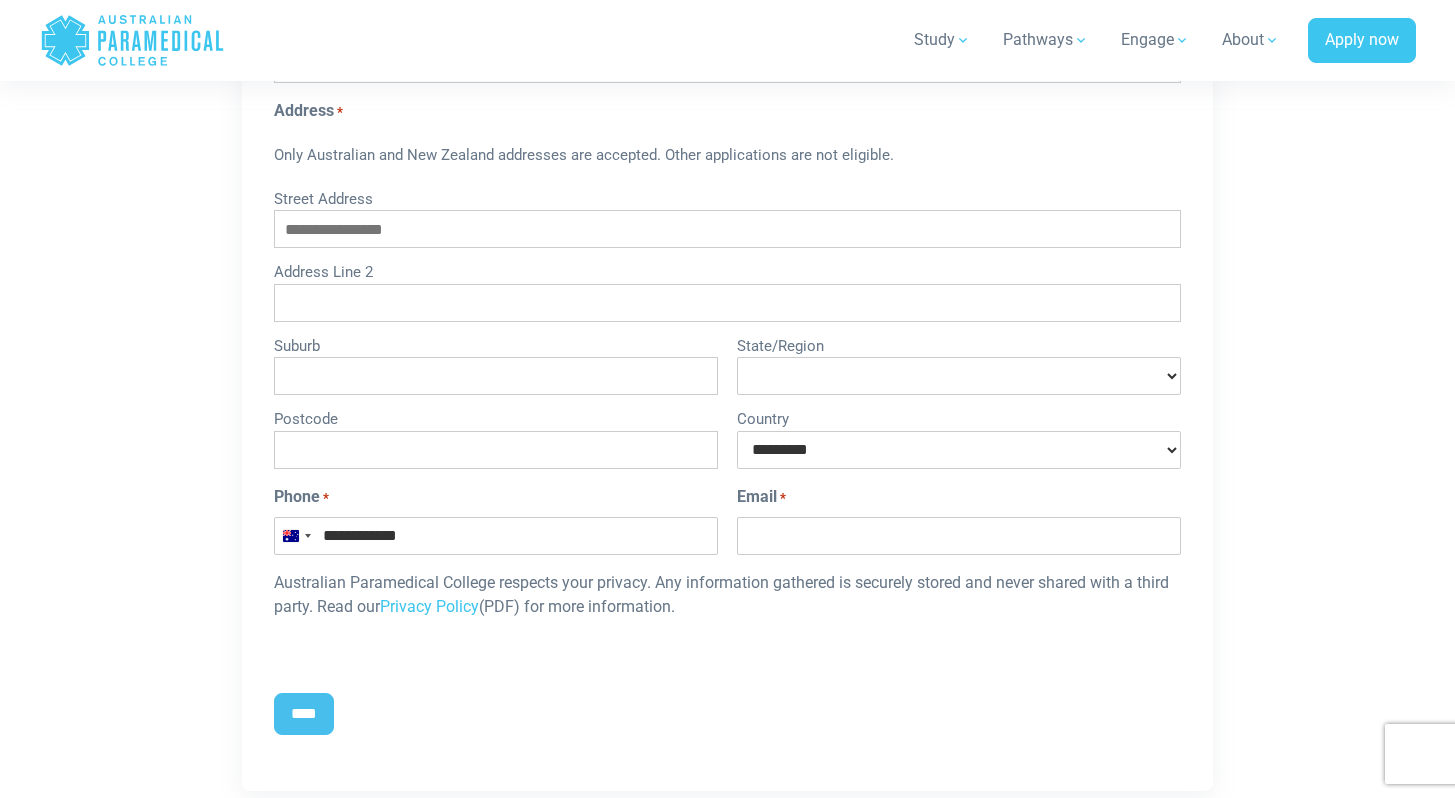 scroll, scrollTop: 1800, scrollLeft: 0, axis: vertical 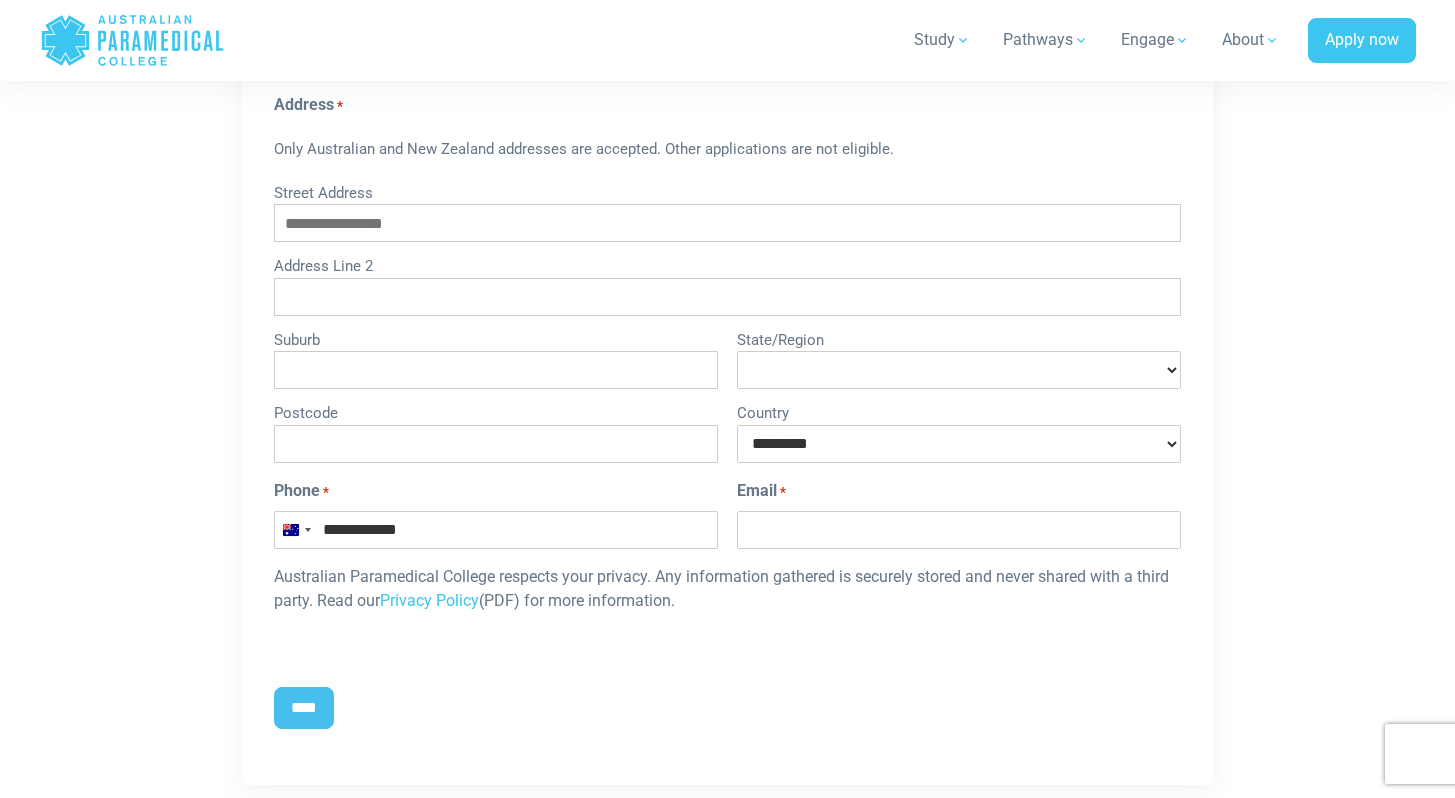 click on "Address Line 2" at bounding box center (727, 297) 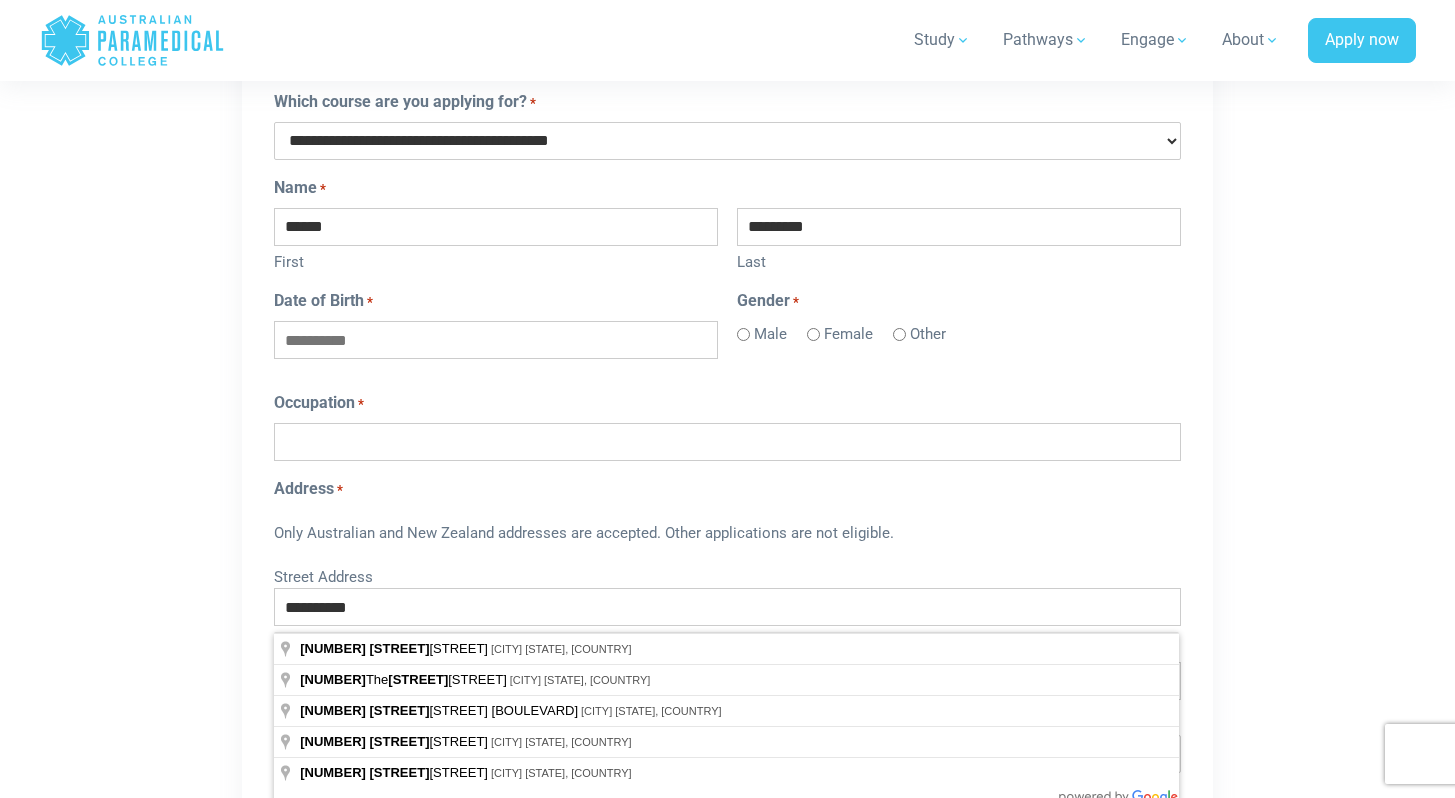 scroll, scrollTop: 1441, scrollLeft: 0, axis: vertical 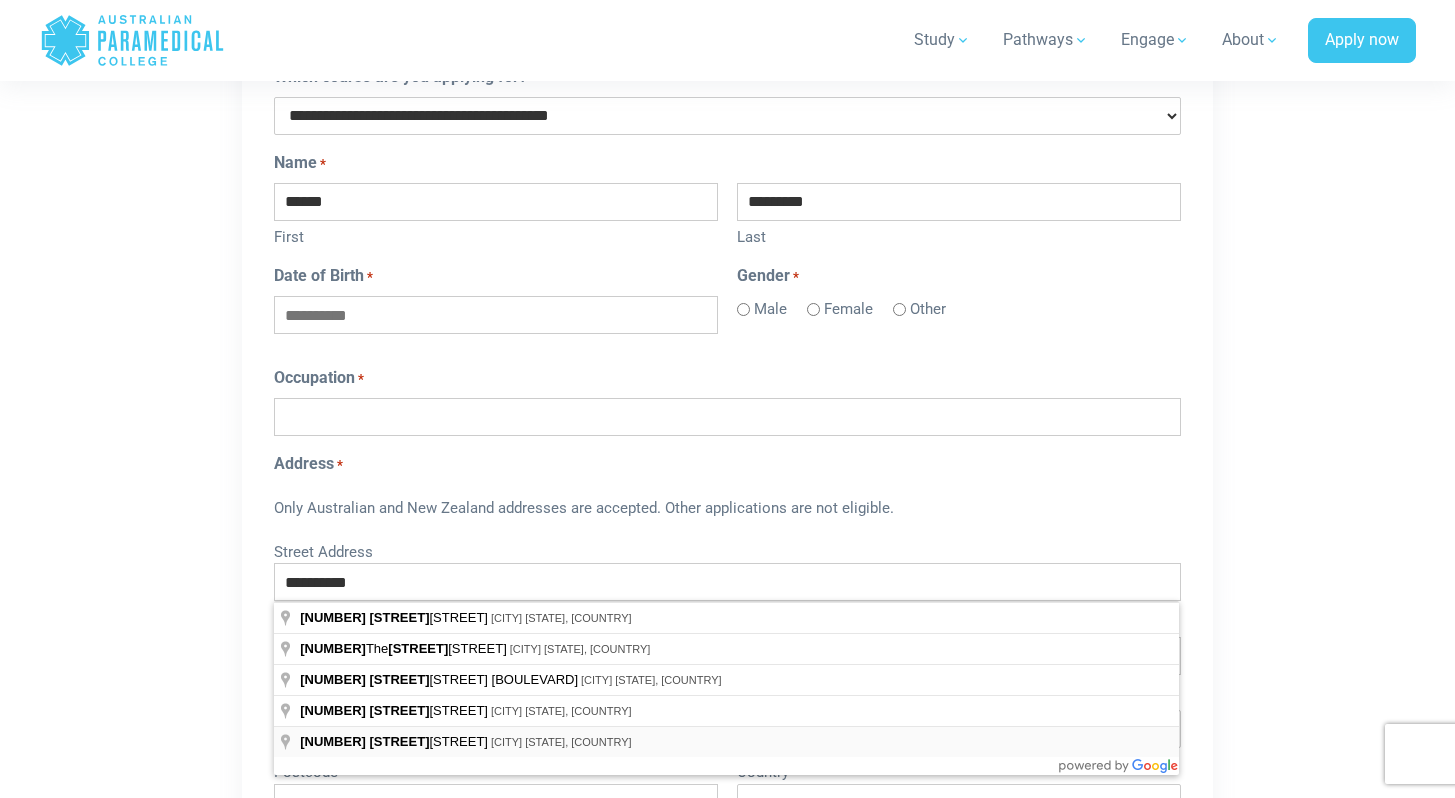type on "**********" 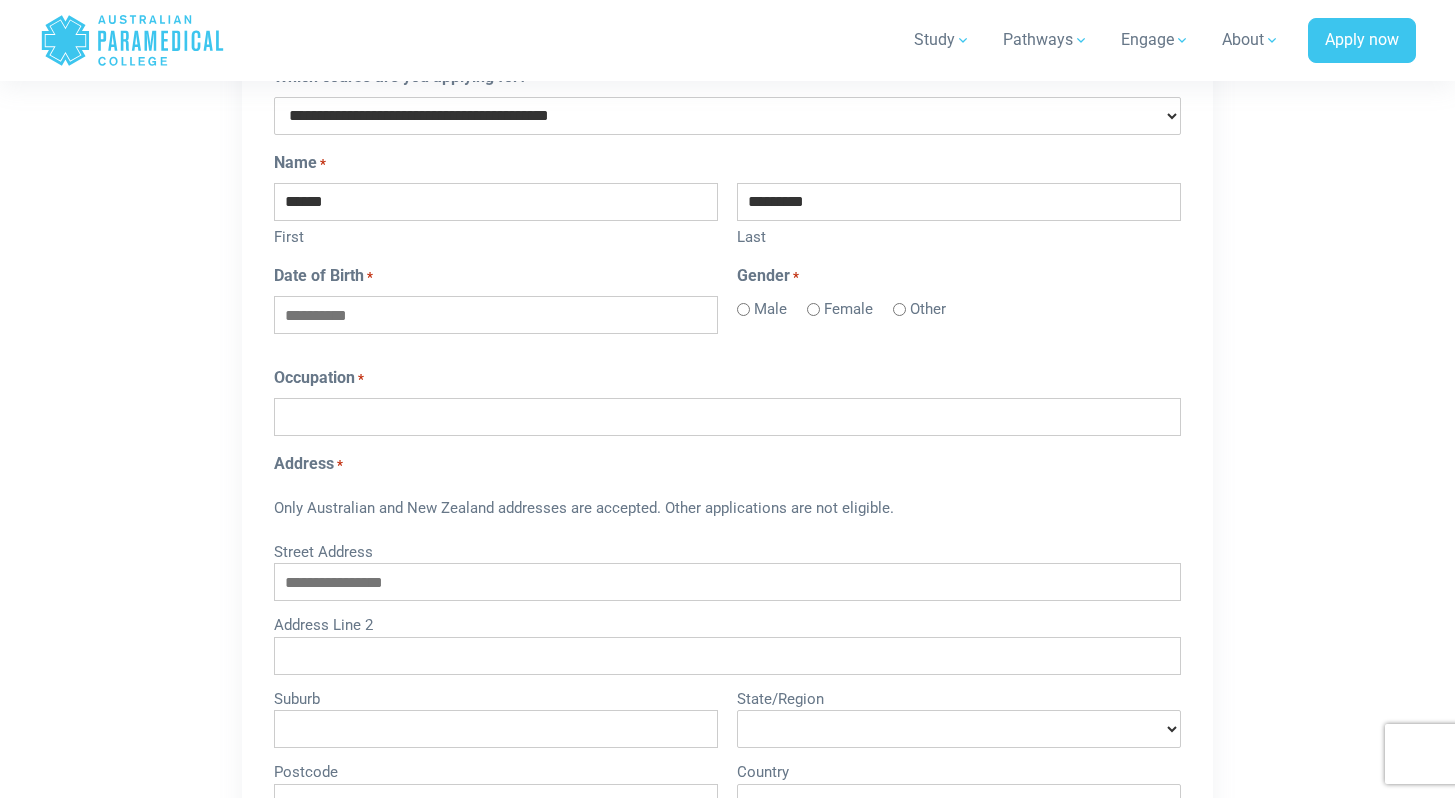 type on "**********" 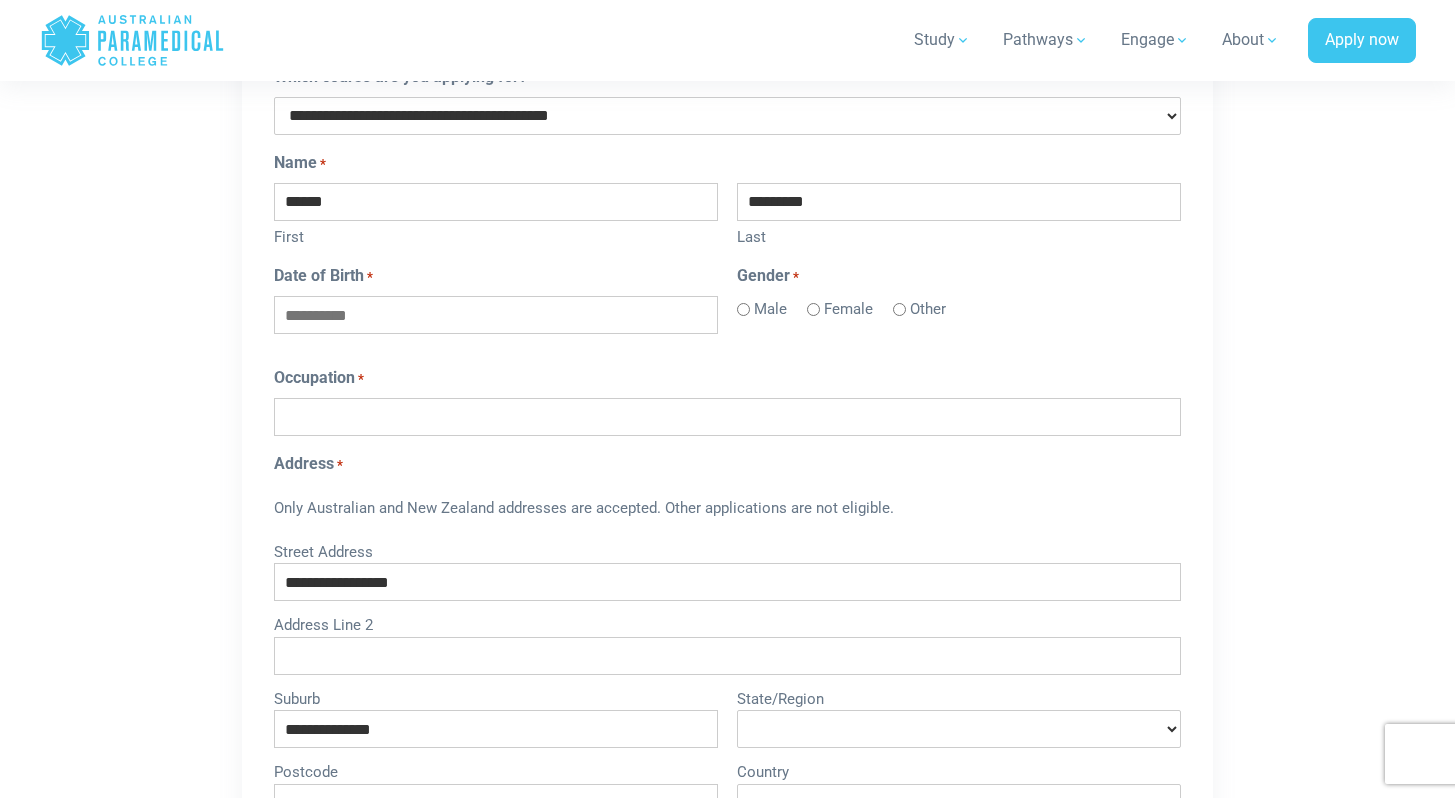type on "****" 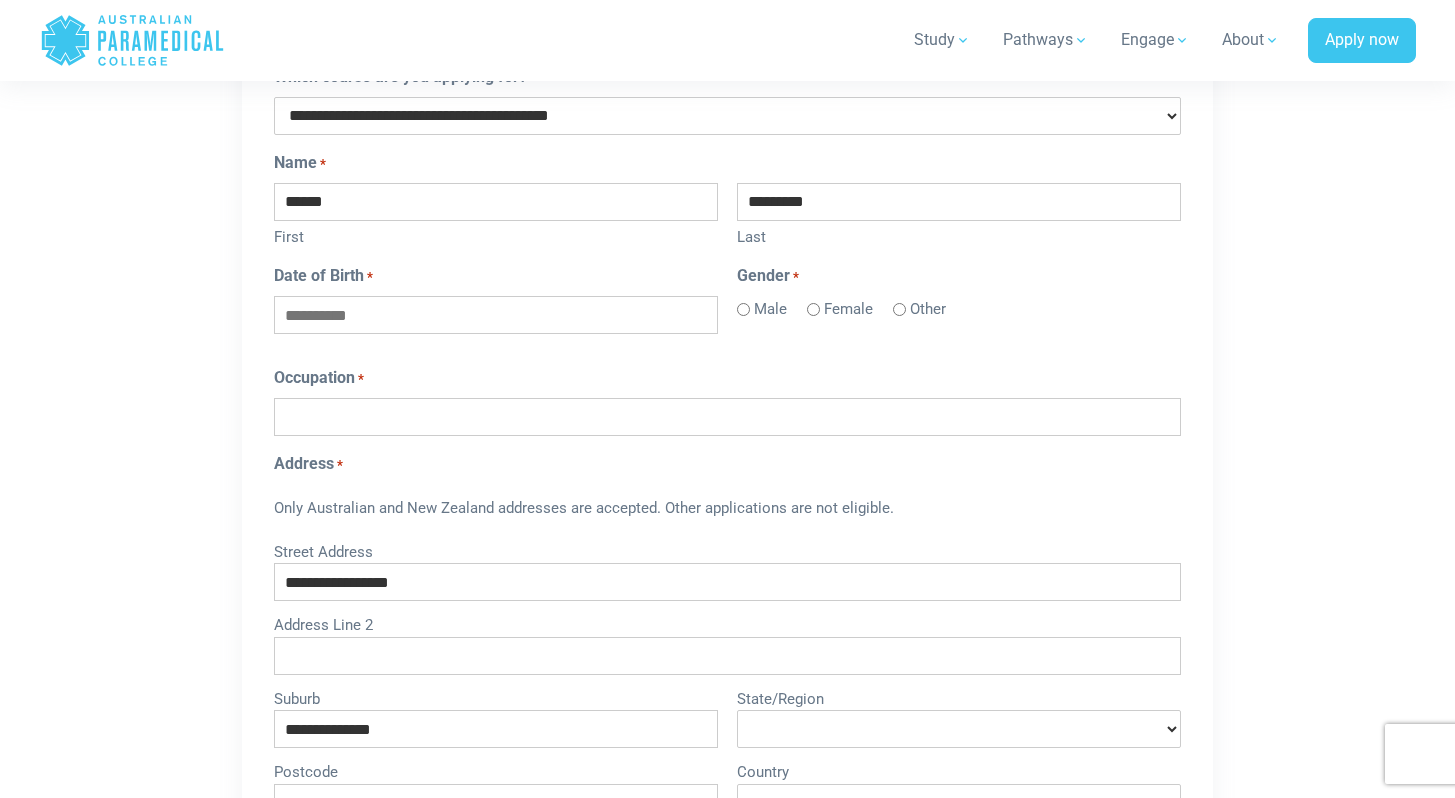 select 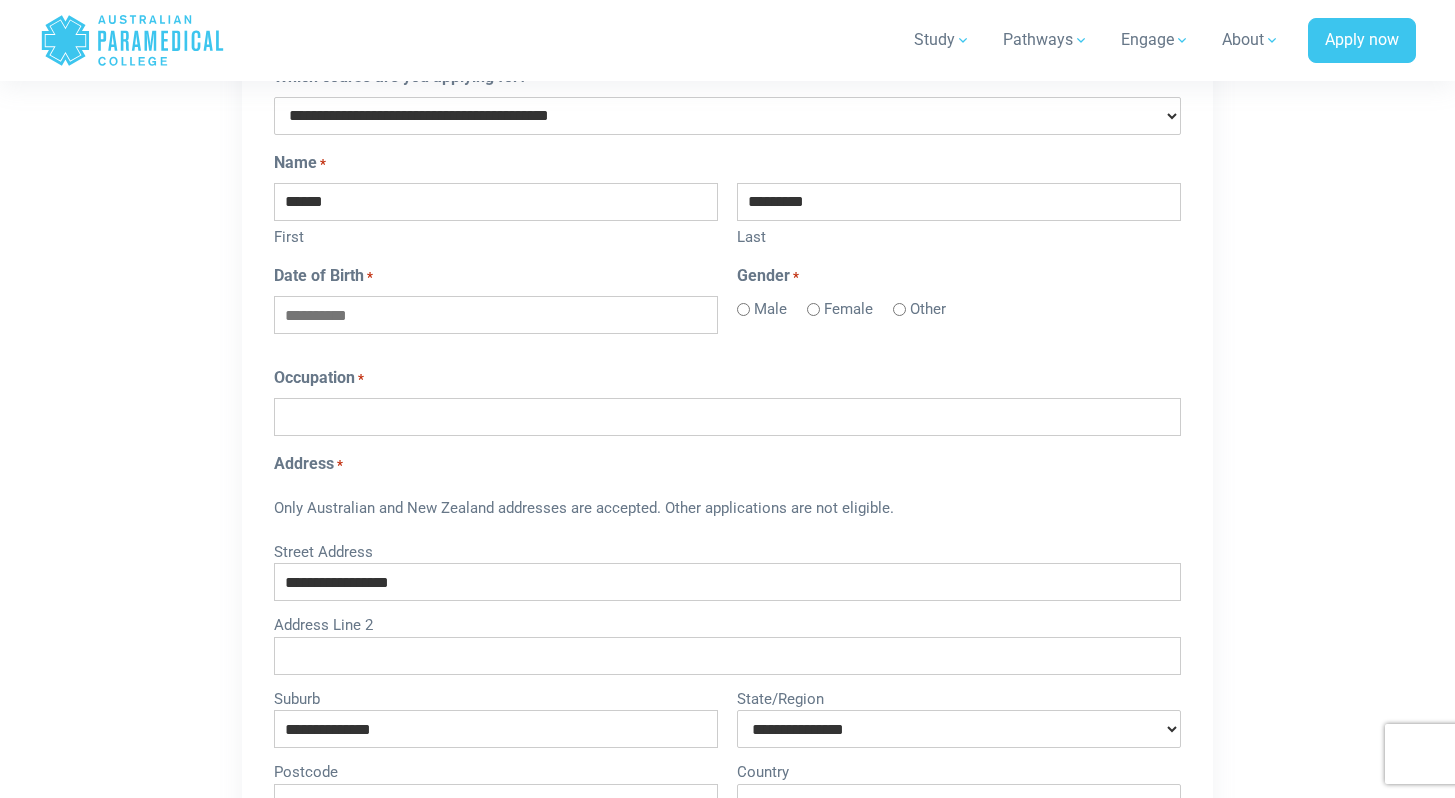 select on "**********" 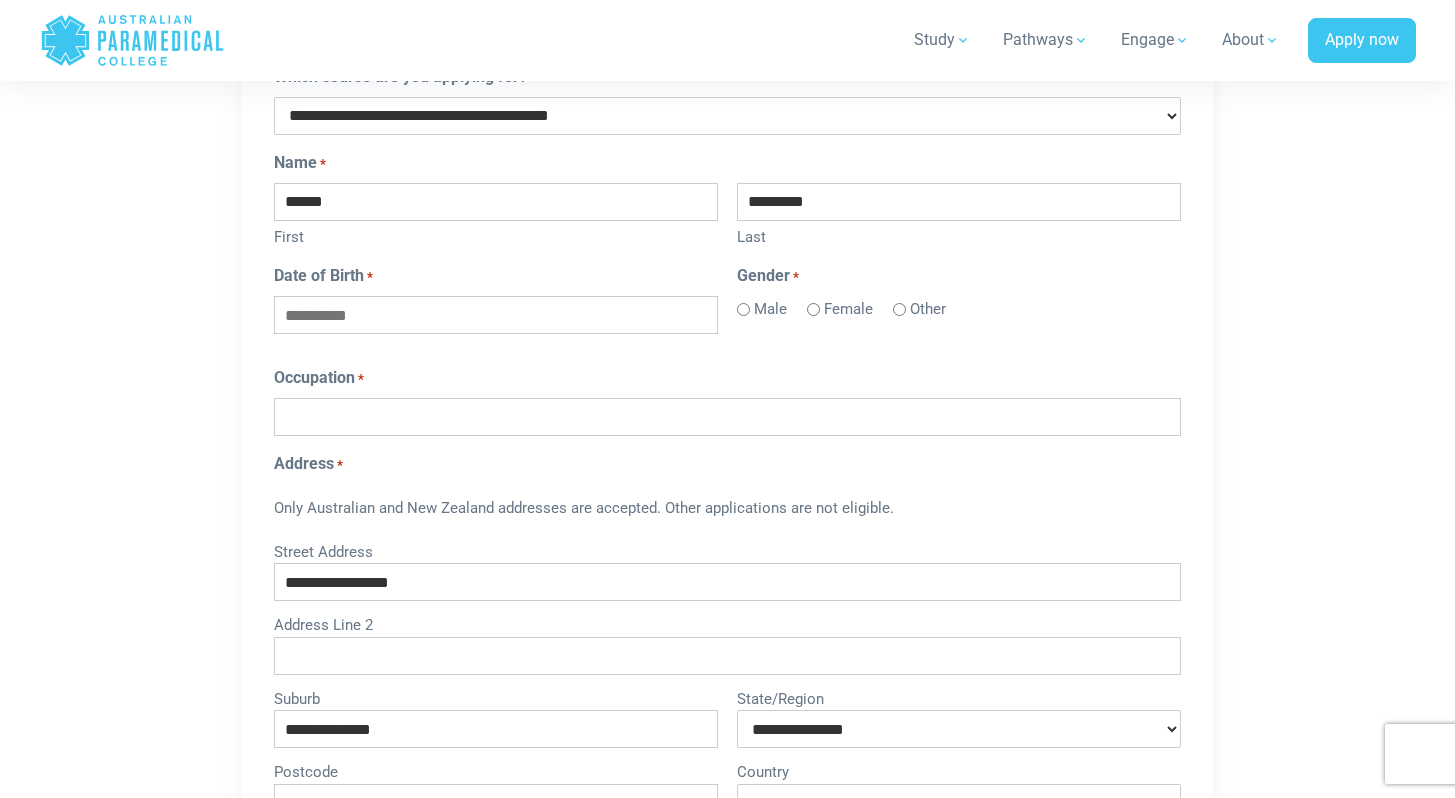 click on "Occupation *" at bounding box center (727, 417) 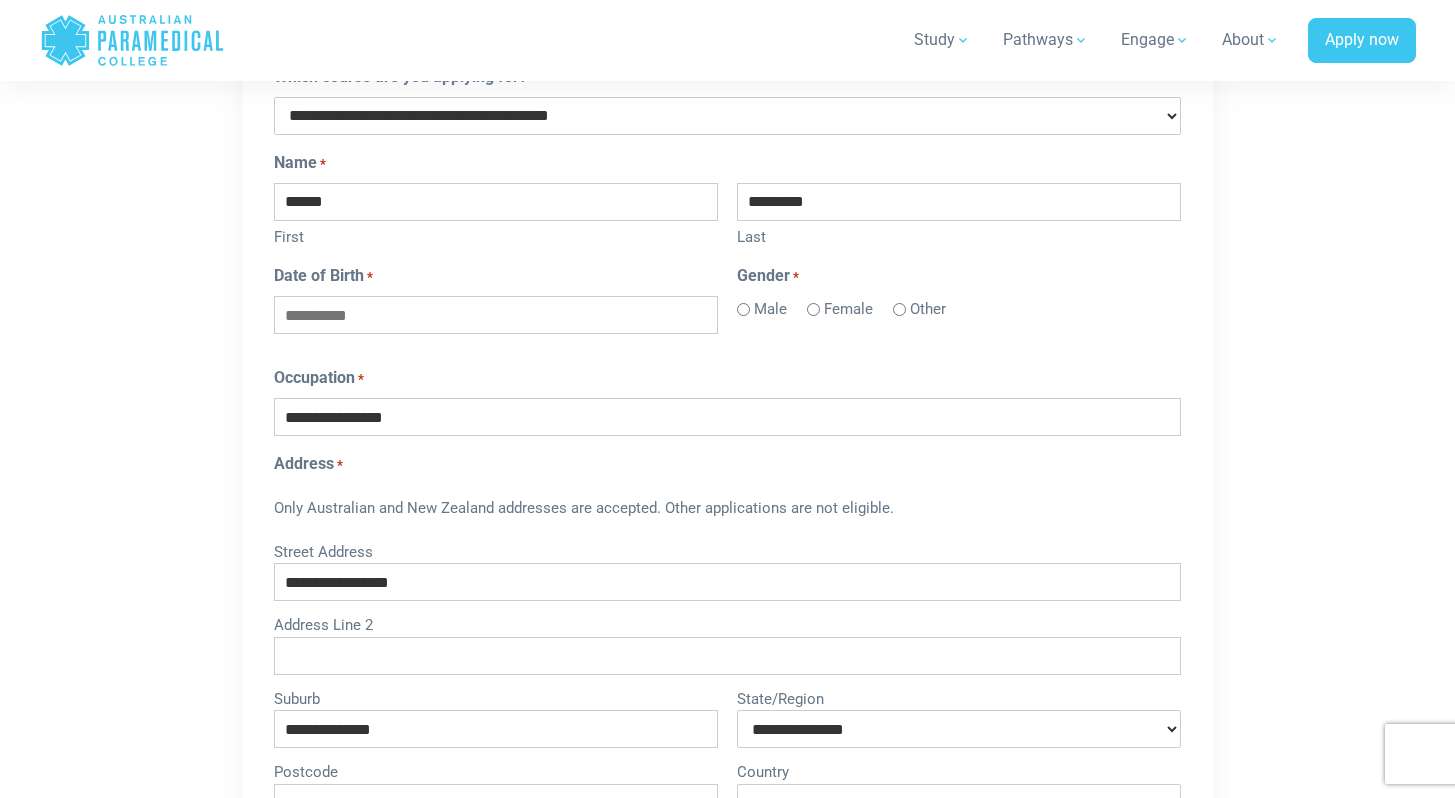 type on "**********" 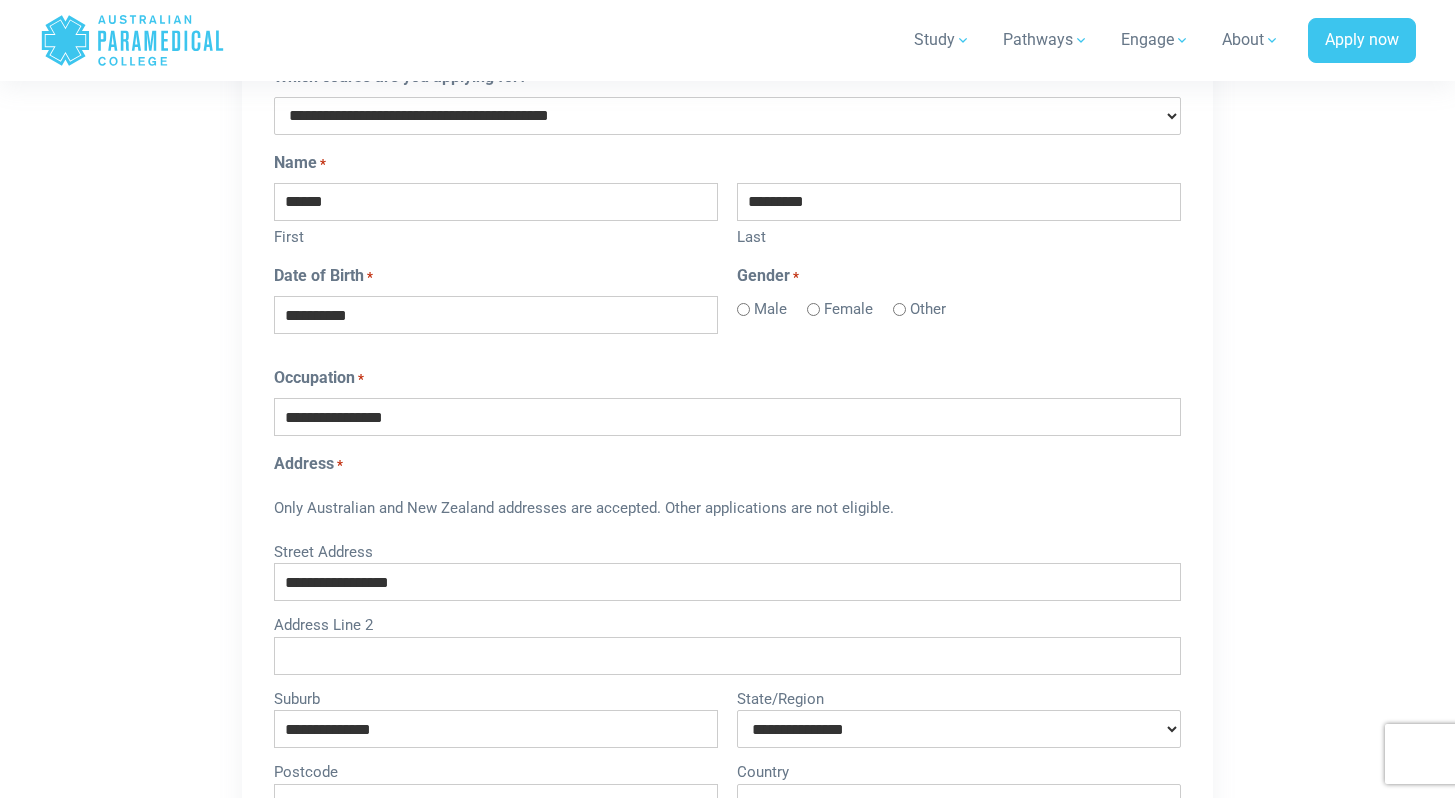 type on "**********" 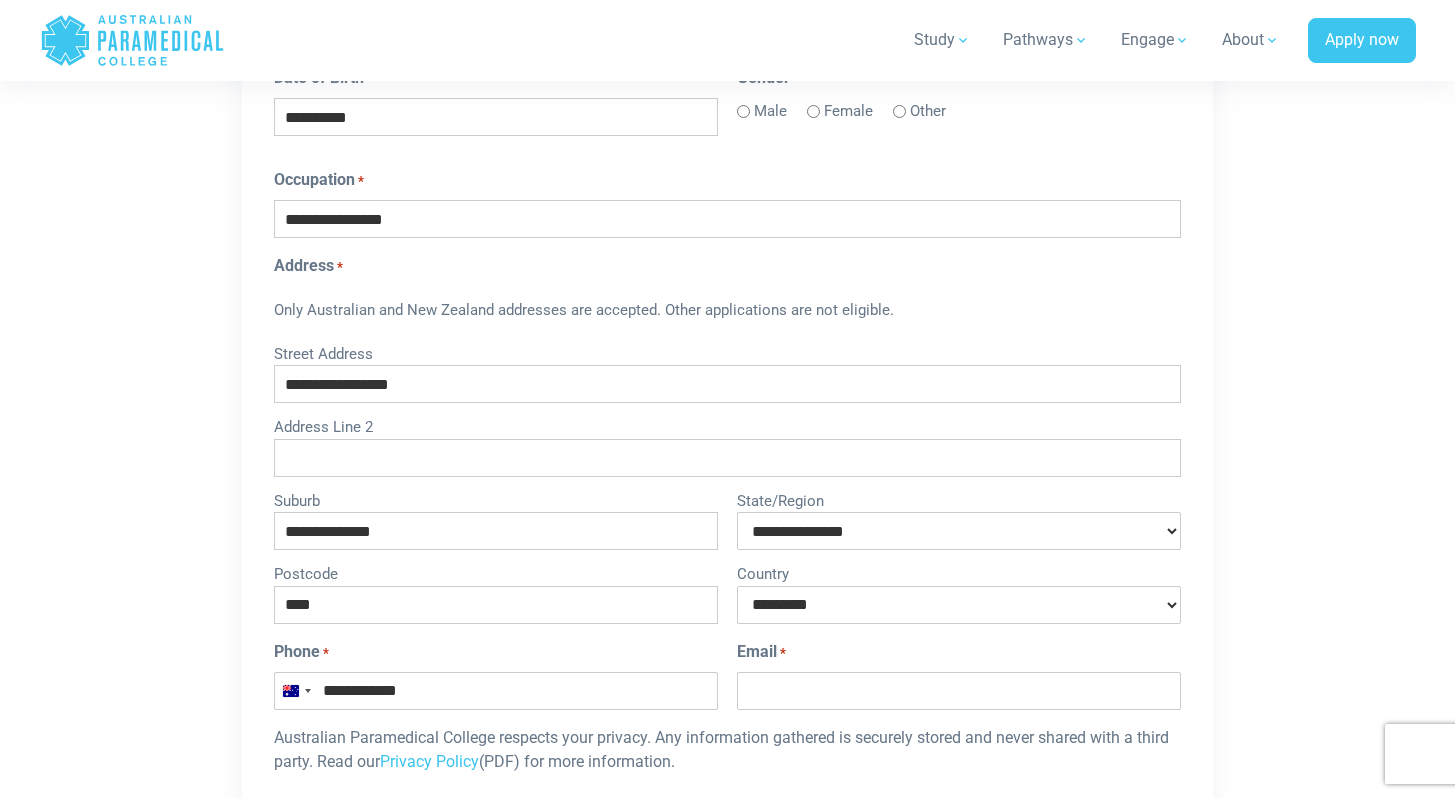 scroll, scrollTop: 1640, scrollLeft: 0, axis: vertical 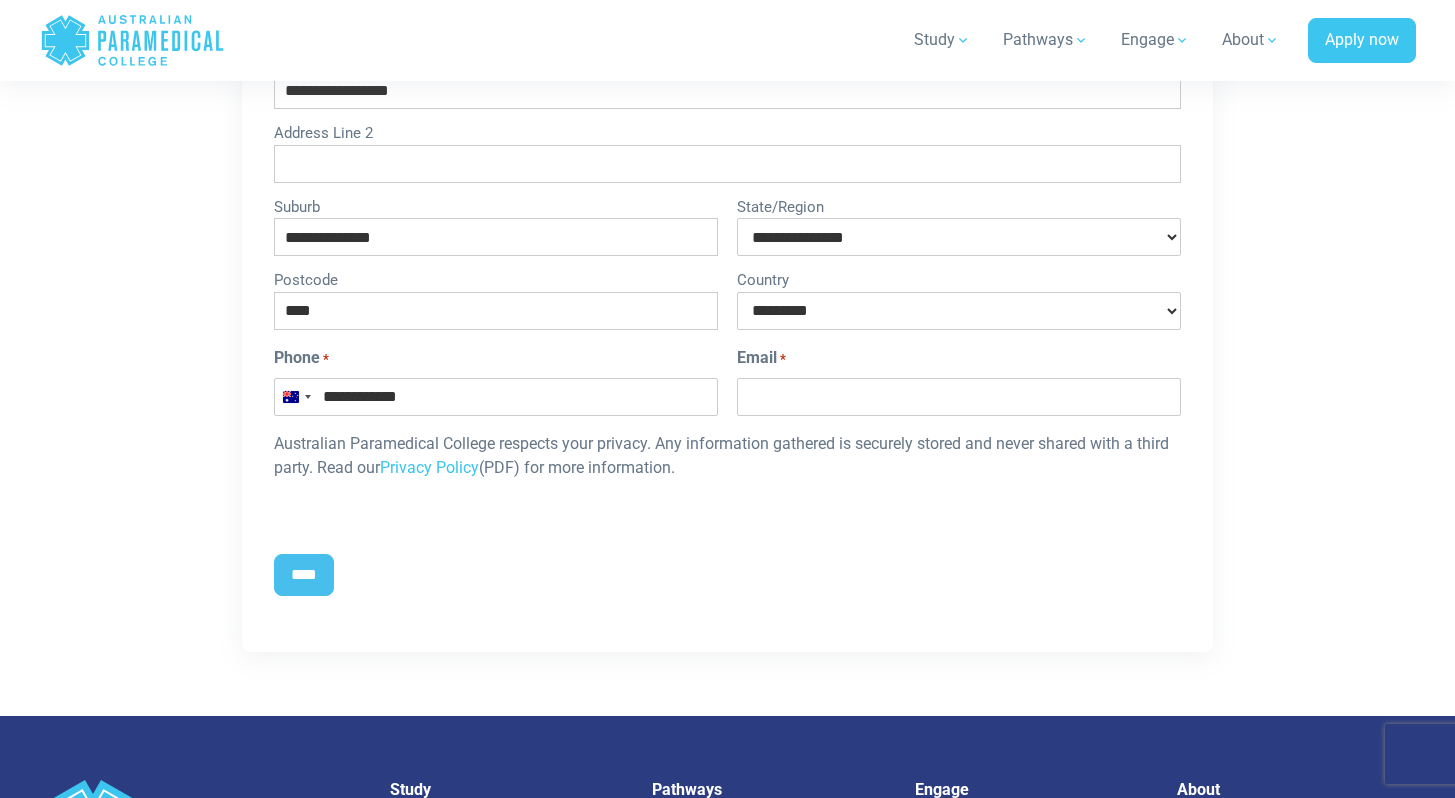 click on "Email *" at bounding box center (959, 397) 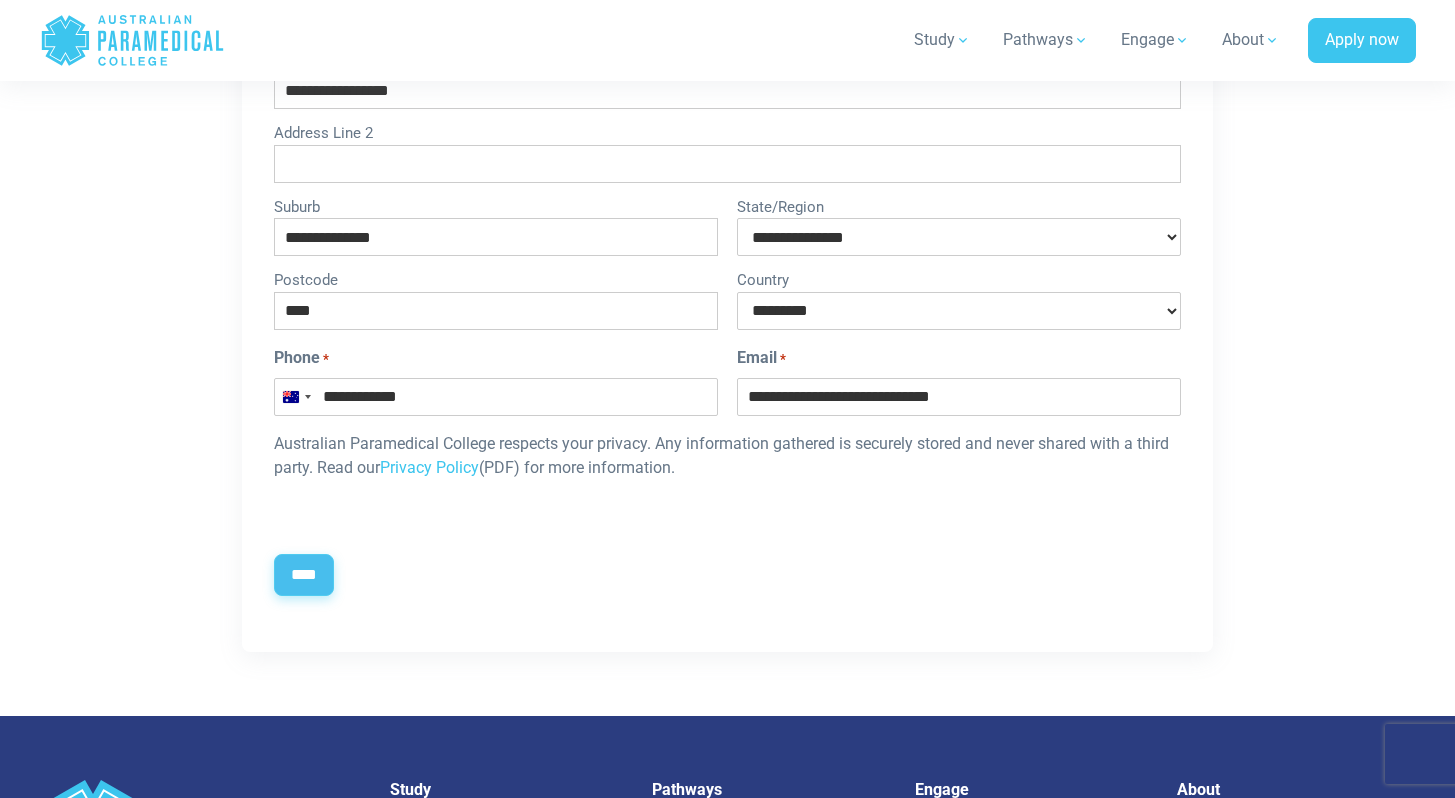 type on "**********" 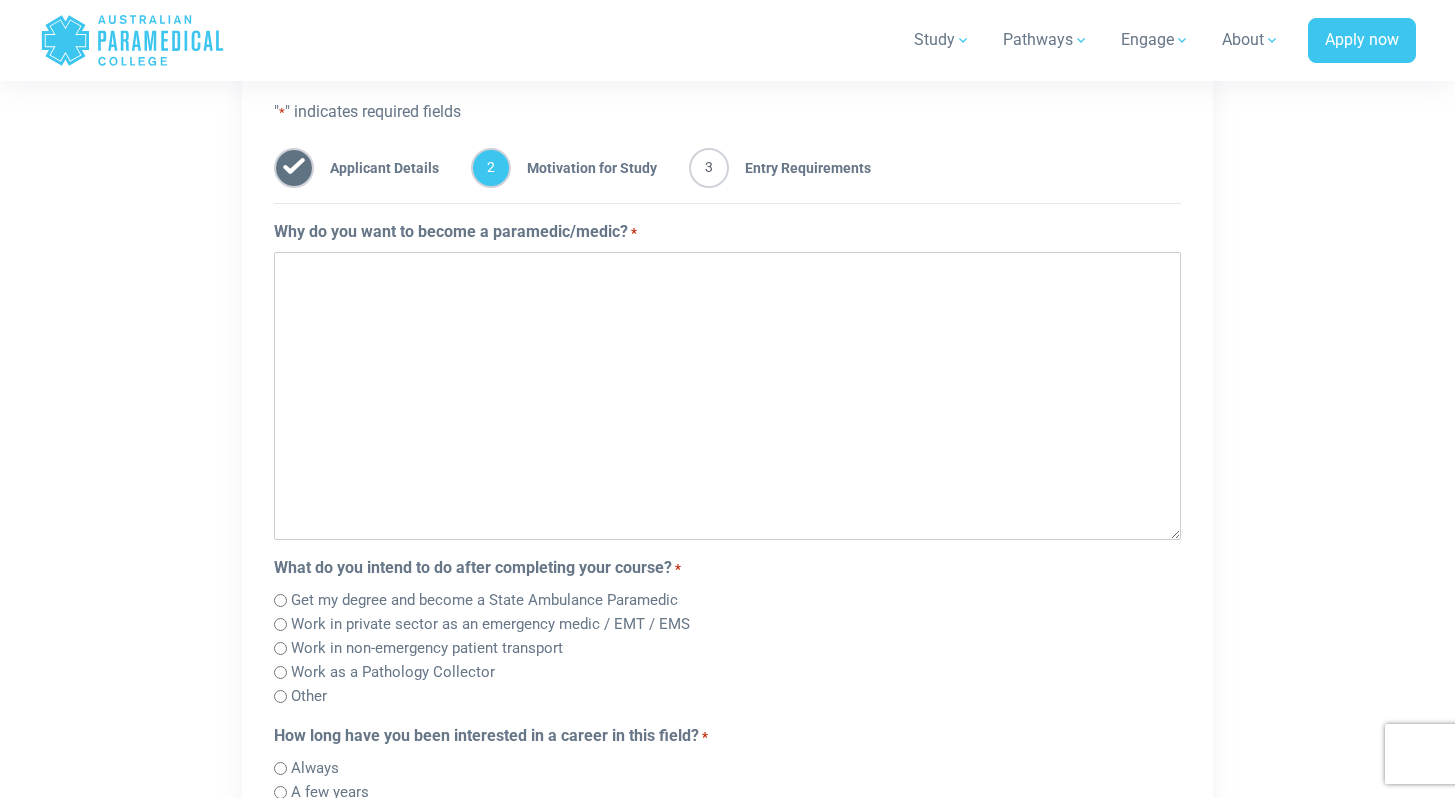 scroll, scrollTop: 0, scrollLeft: 0, axis: both 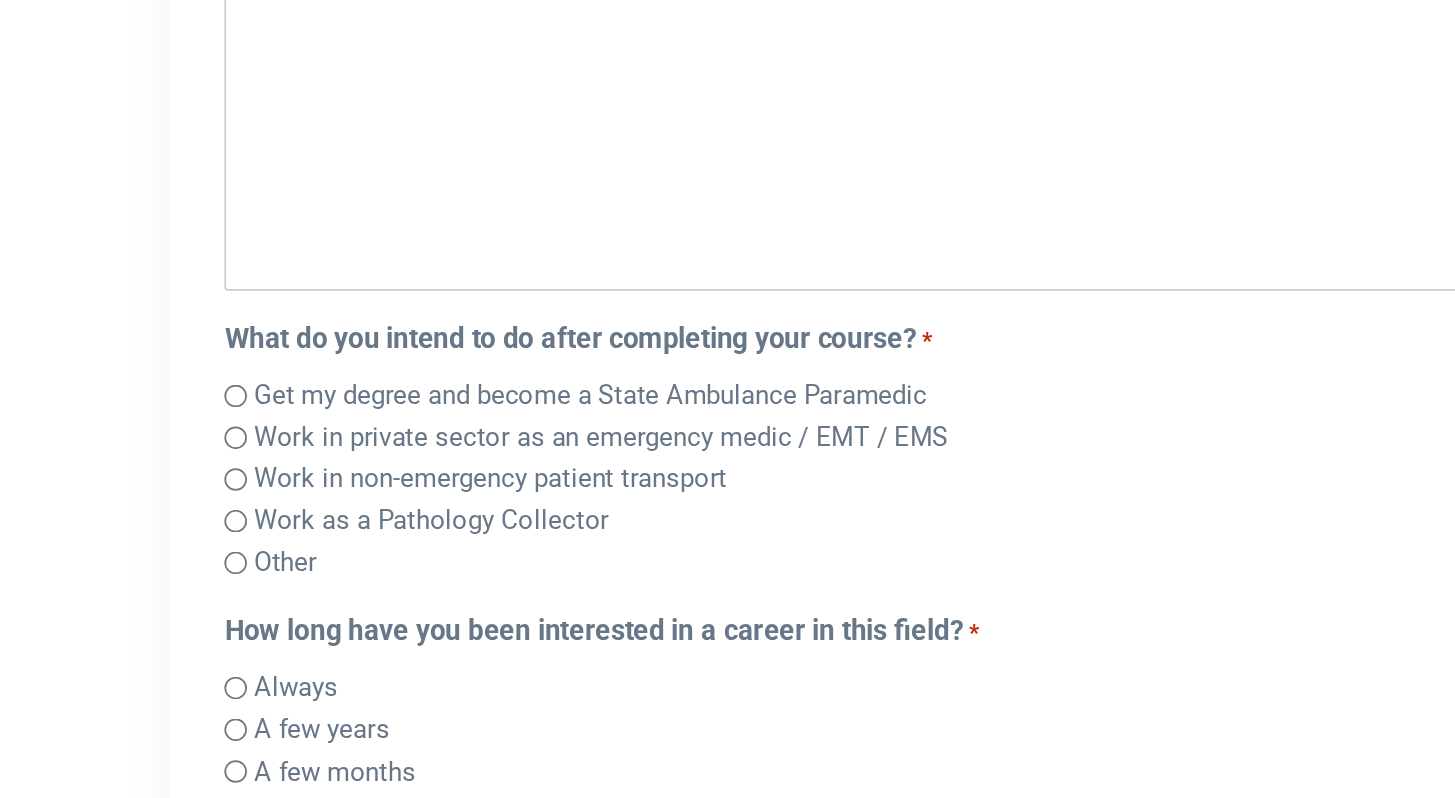 click on "Get my degree and become a State Ambulance Paramedic" at bounding box center [484, 402] 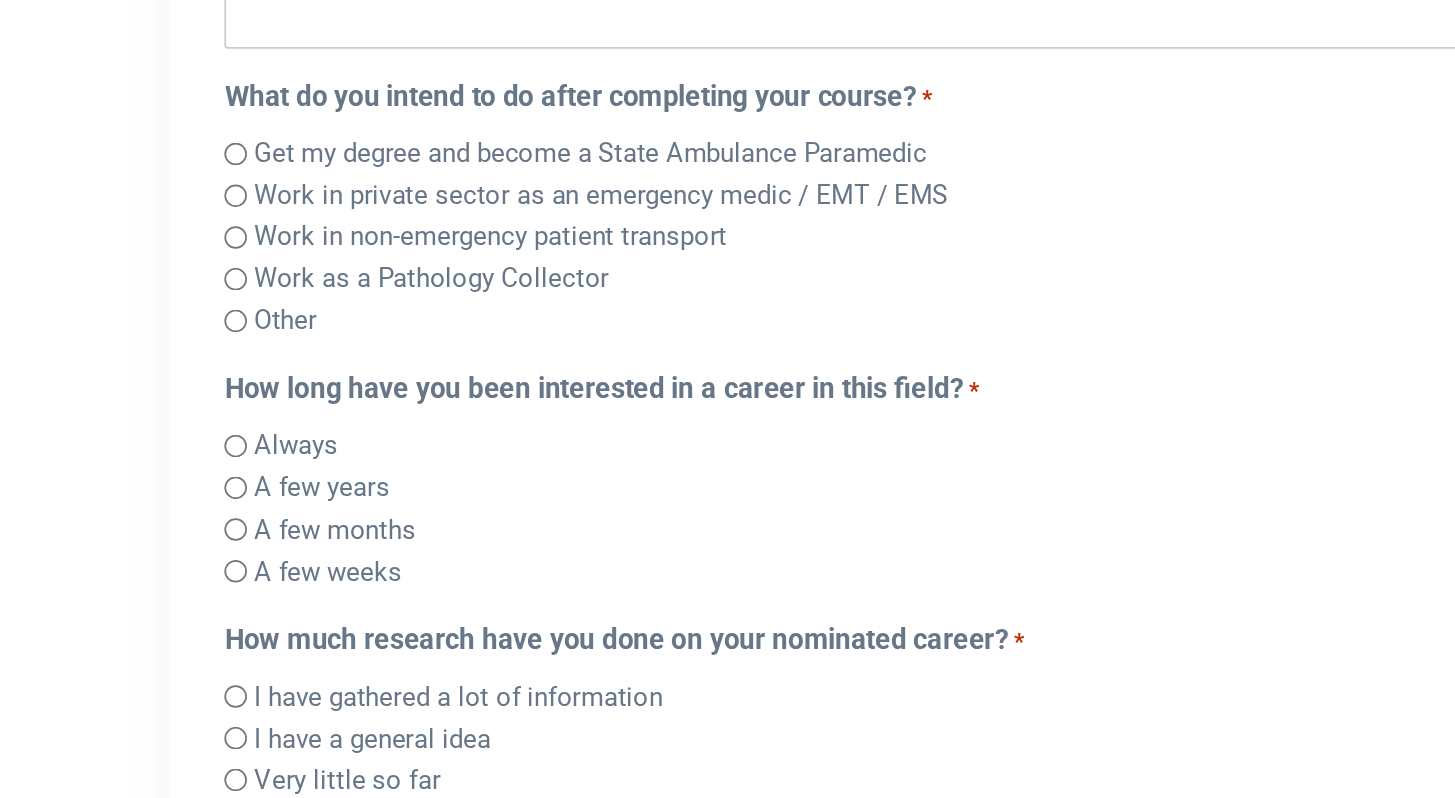 click on "Always" at bounding box center (315, 570) 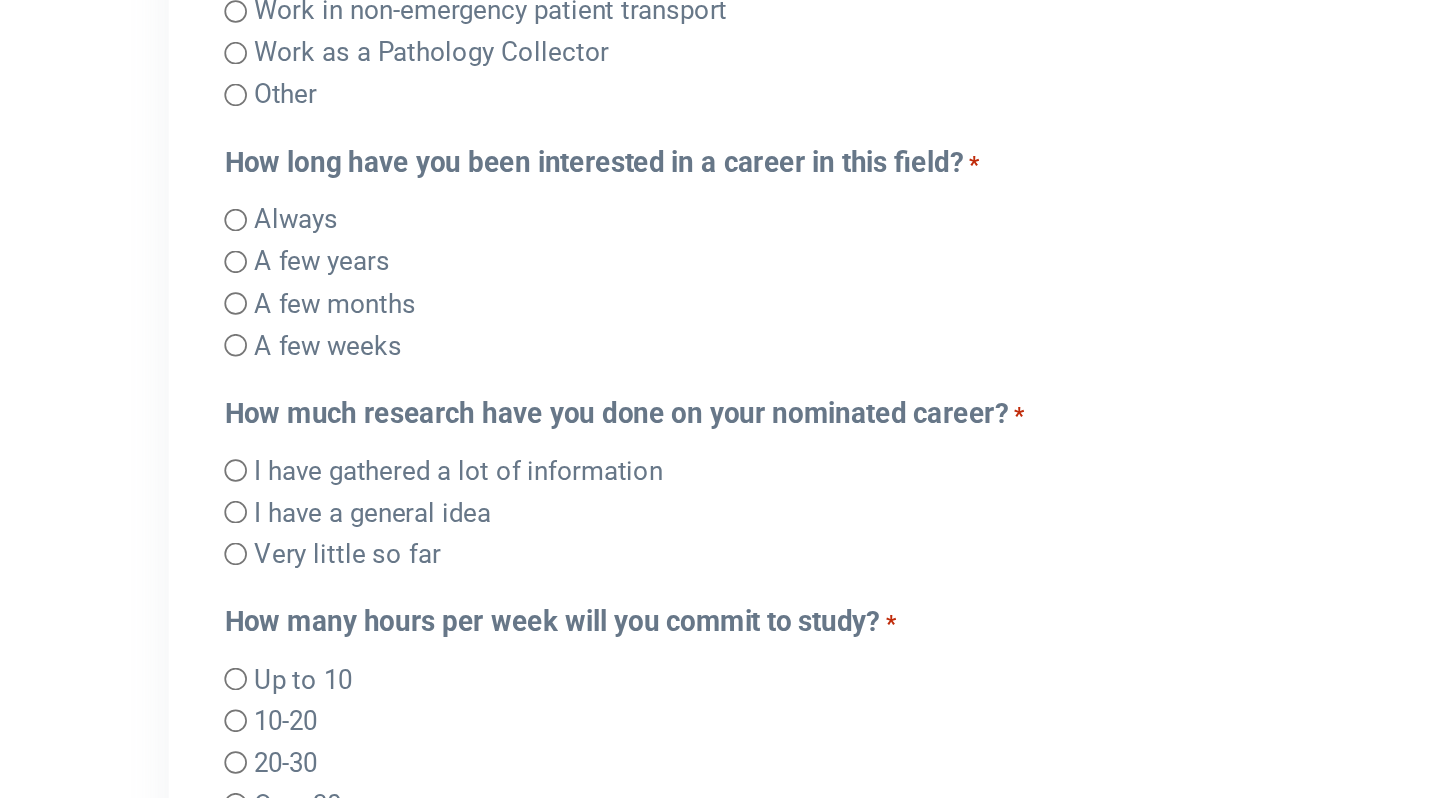 scroll, scrollTop: 1601, scrollLeft: 0, axis: vertical 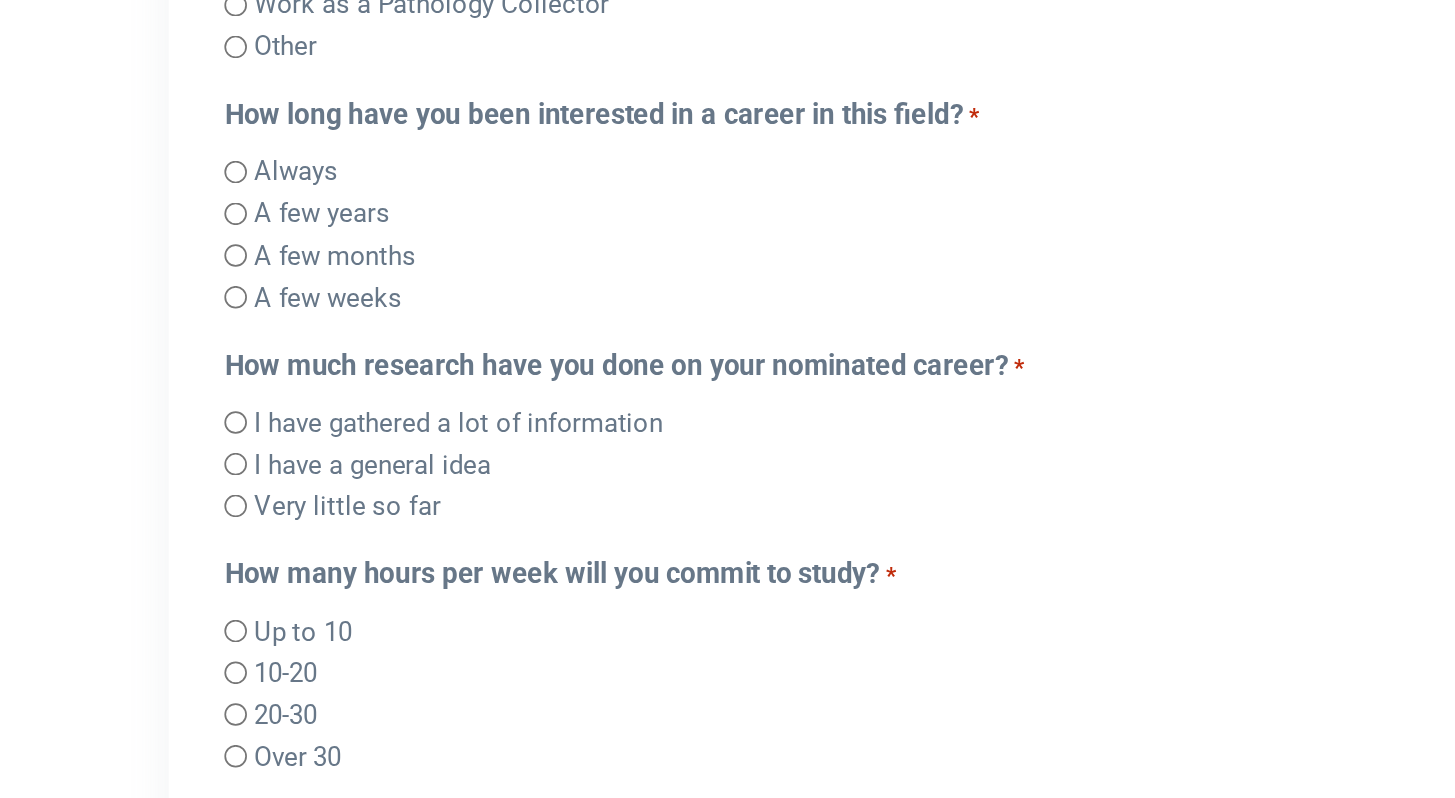click on "I have gathered a lot of information" at bounding box center [408, 582] 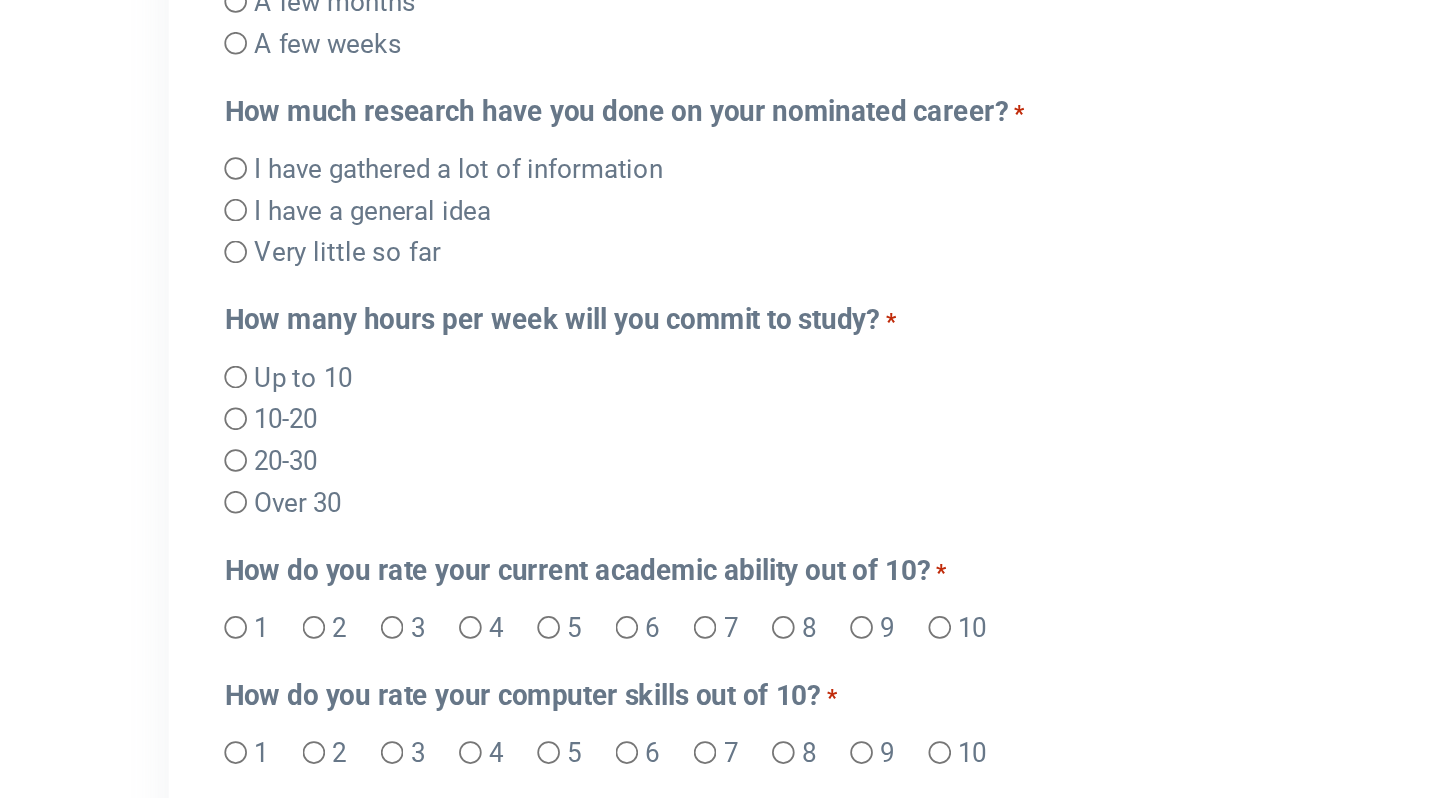 scroll, scrollTop: 1747, scrollLeft: 0, axis: vertical 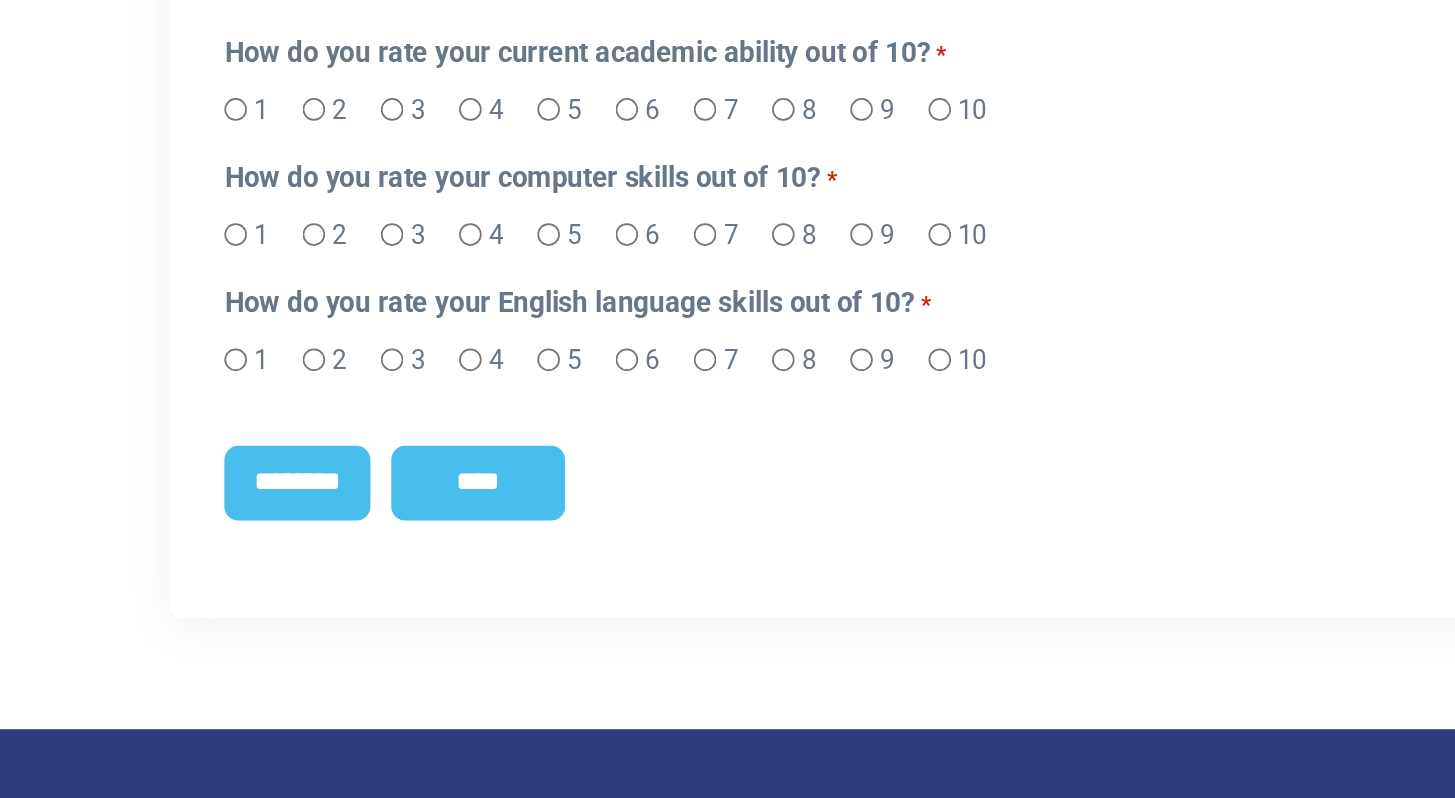 click on "10" at bounding box center [703, 545] 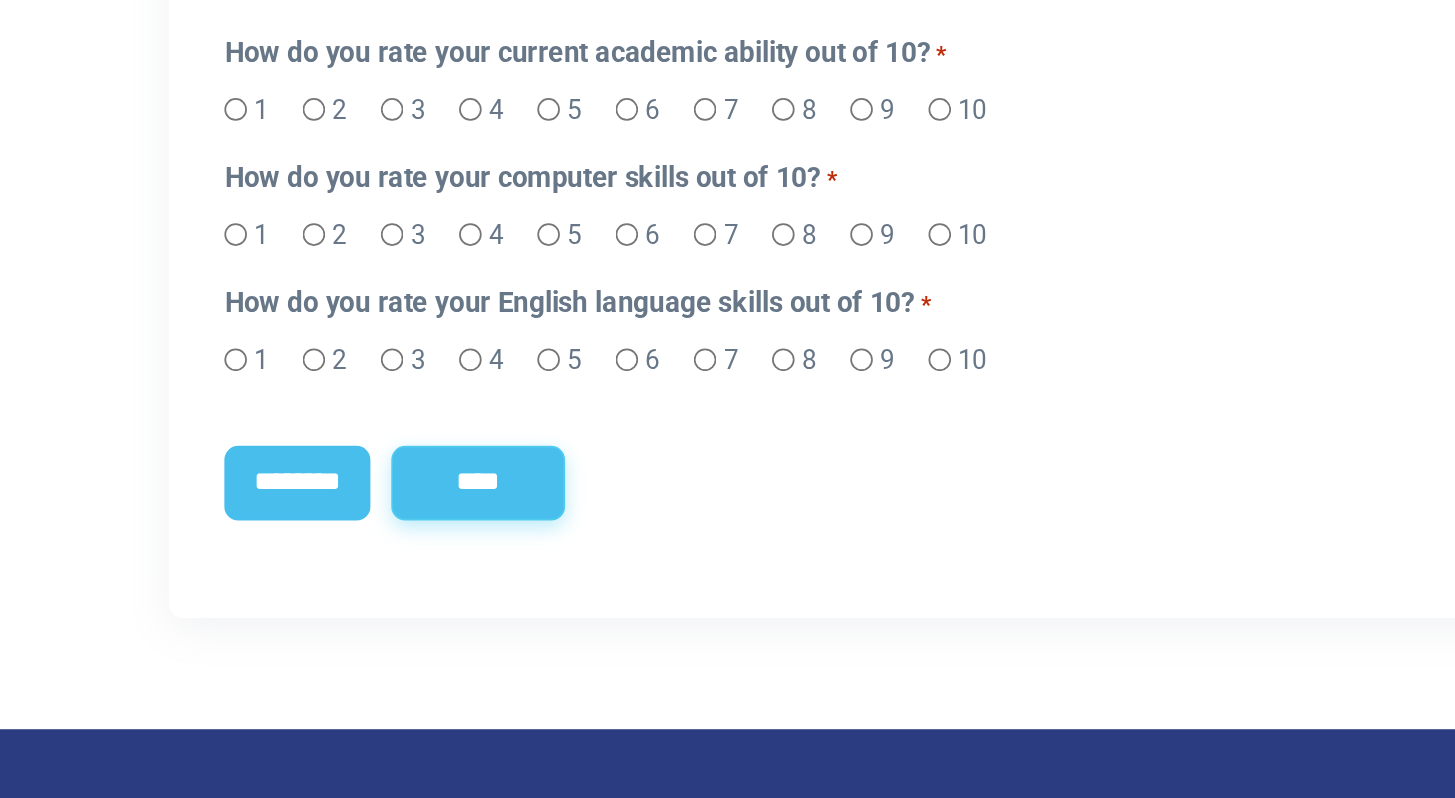 click on "****" at bounding box center (420, 616) 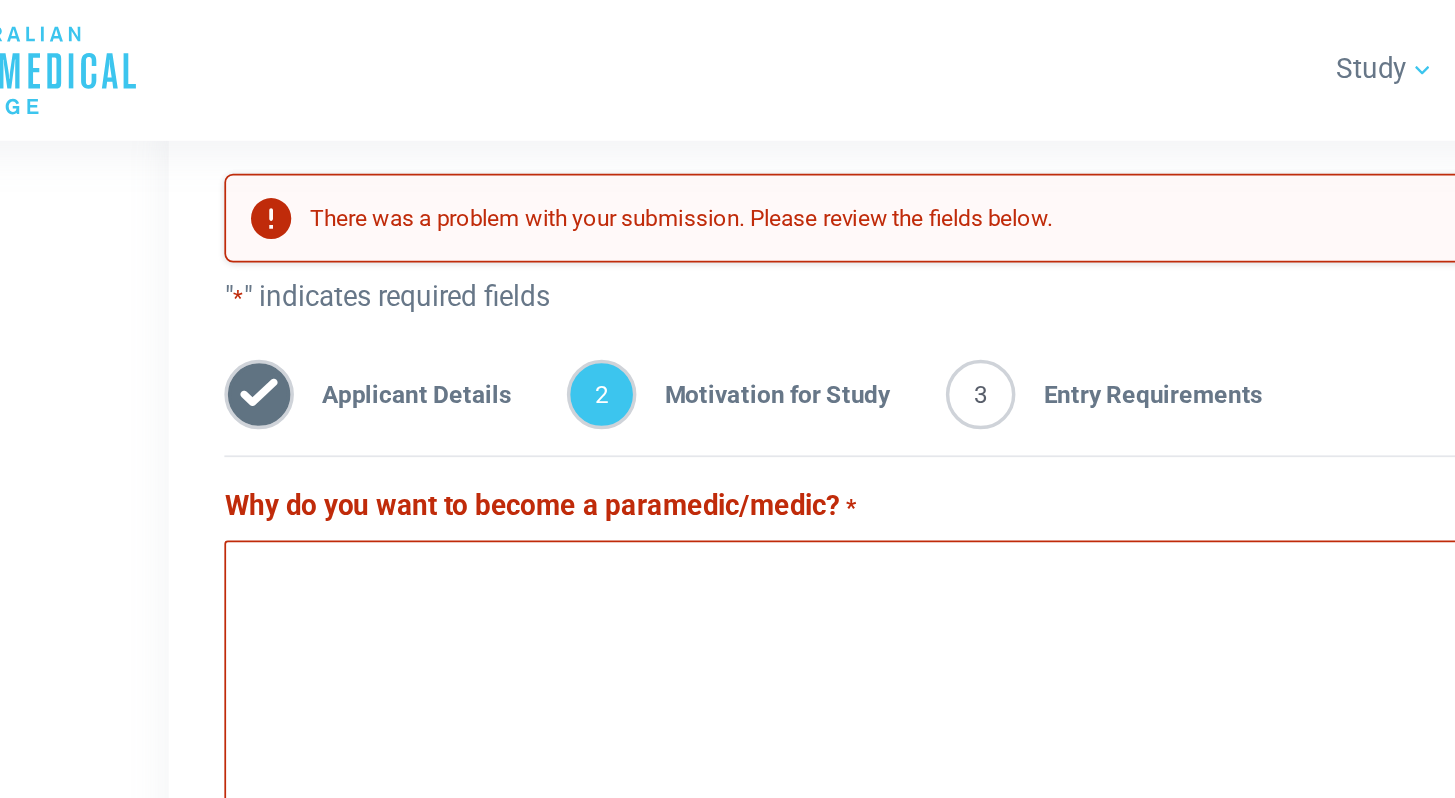 scroll, scrollTop: 0, scrollLeft: 0, axis: both 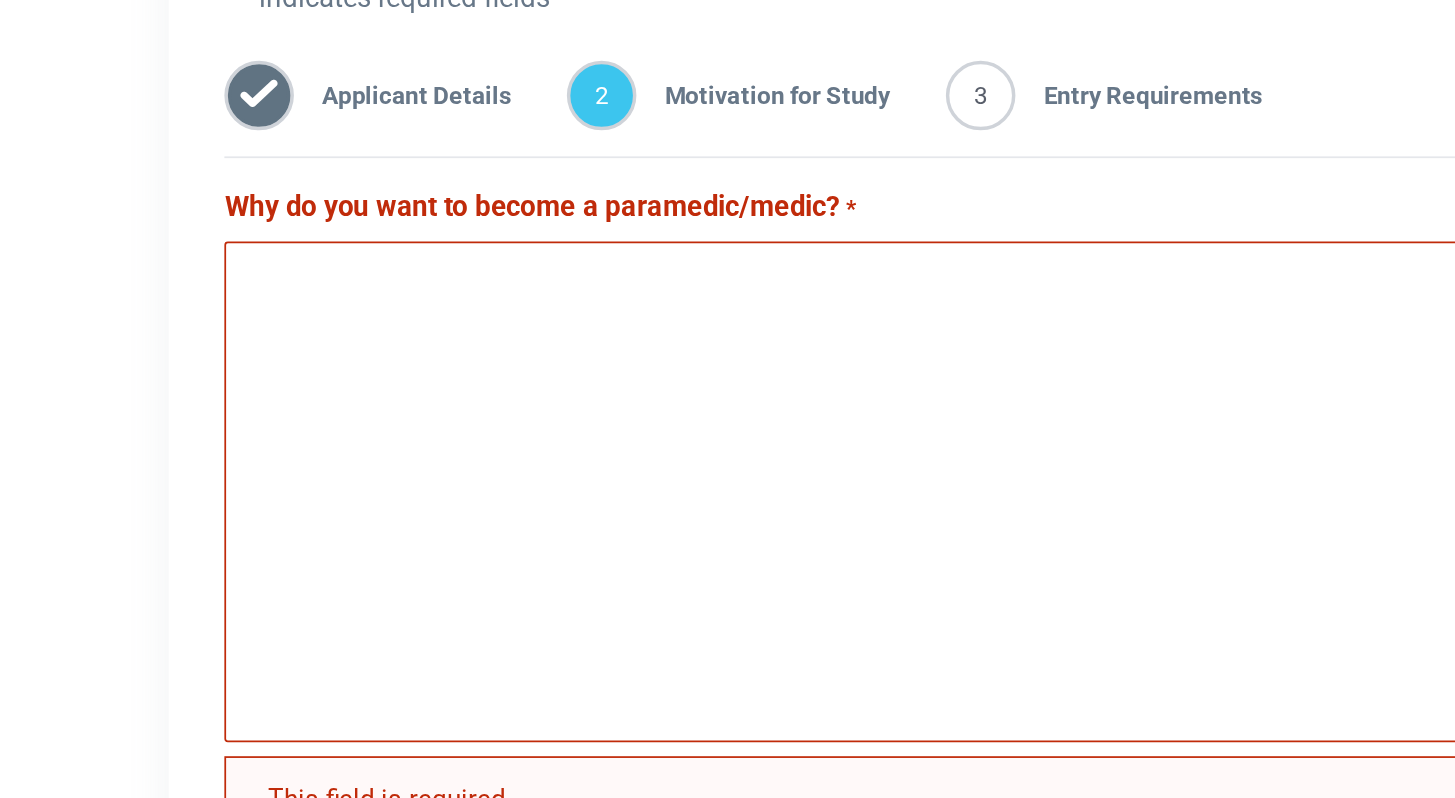 click on "Why do you want to become a paramedic/medic? *" at bounding box center (727, 455) 